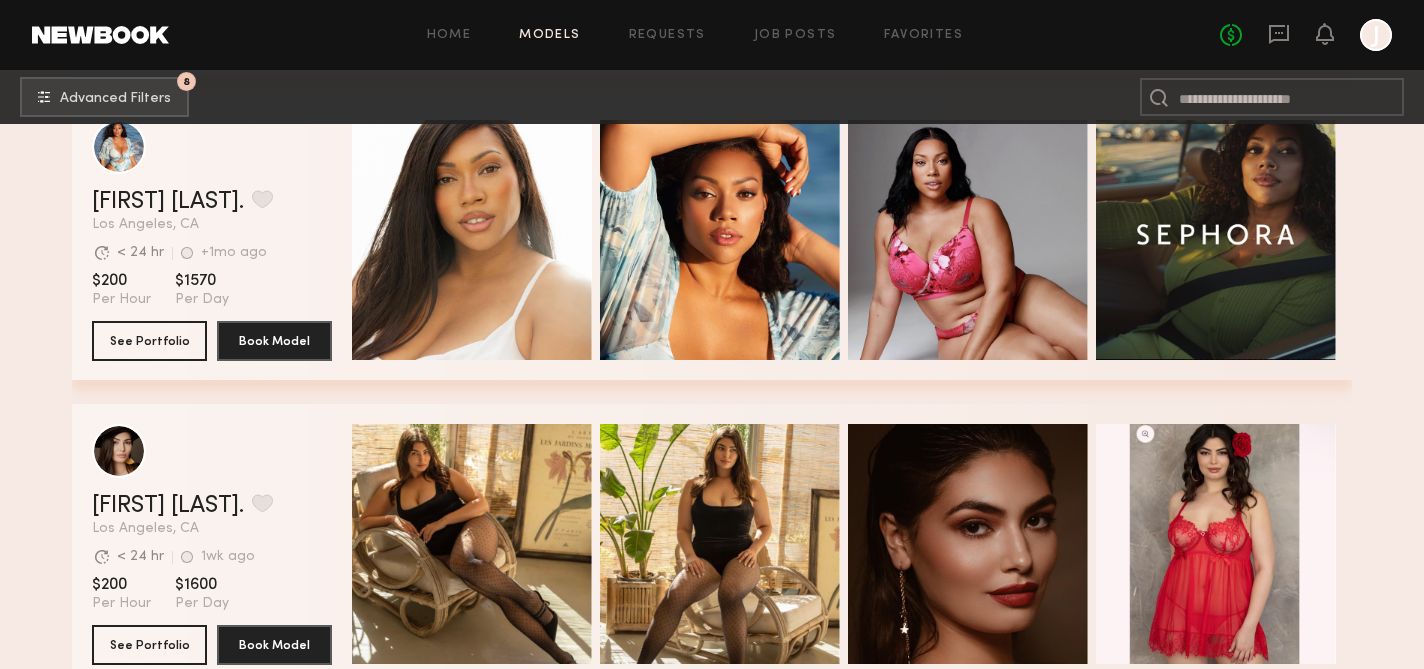 scroll, scrollTop: 6759, scrollLeft: 0, axis: vertical 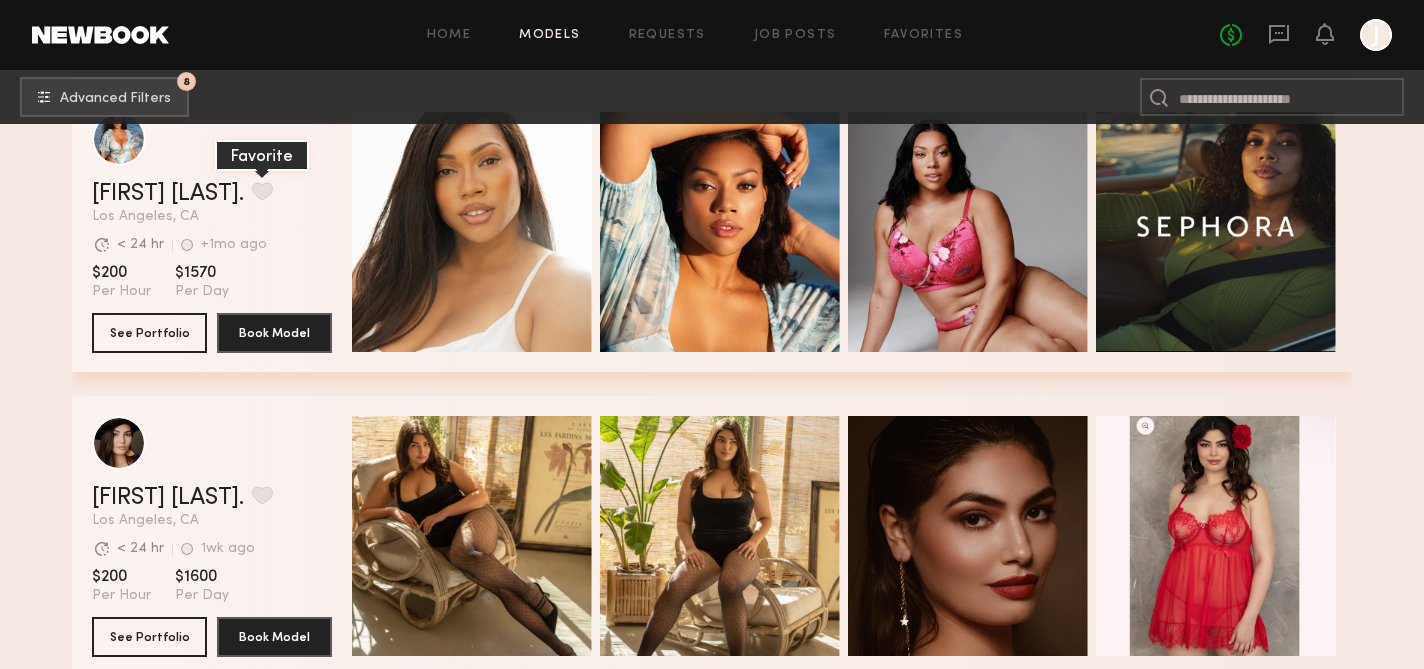 click 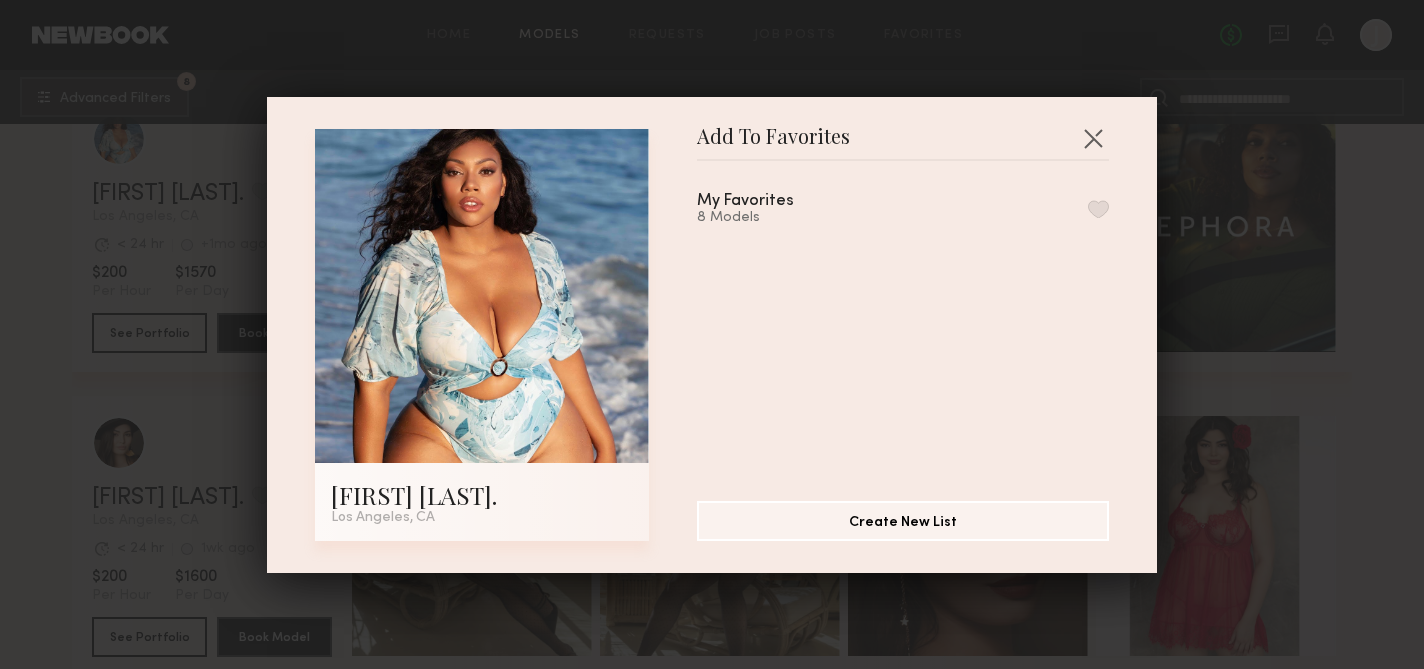 click at bounding box center [1098, 209] 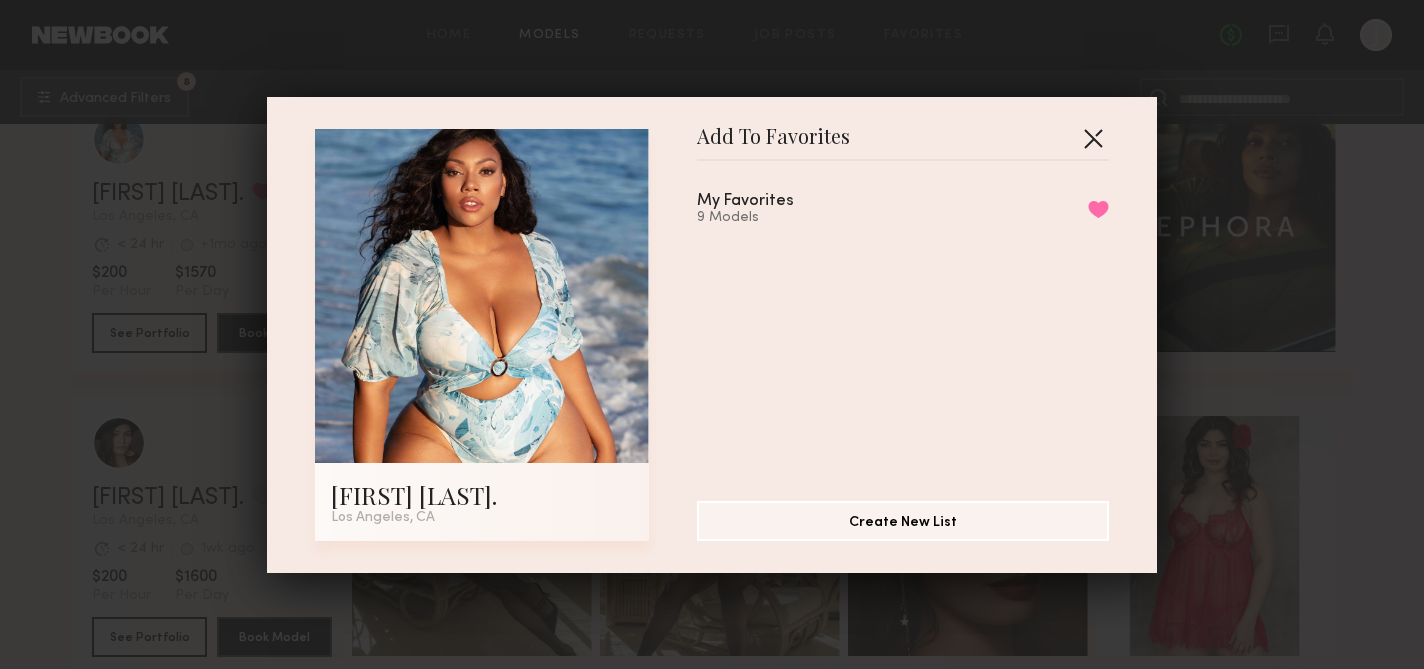 click at bounding box center [1093, 138] 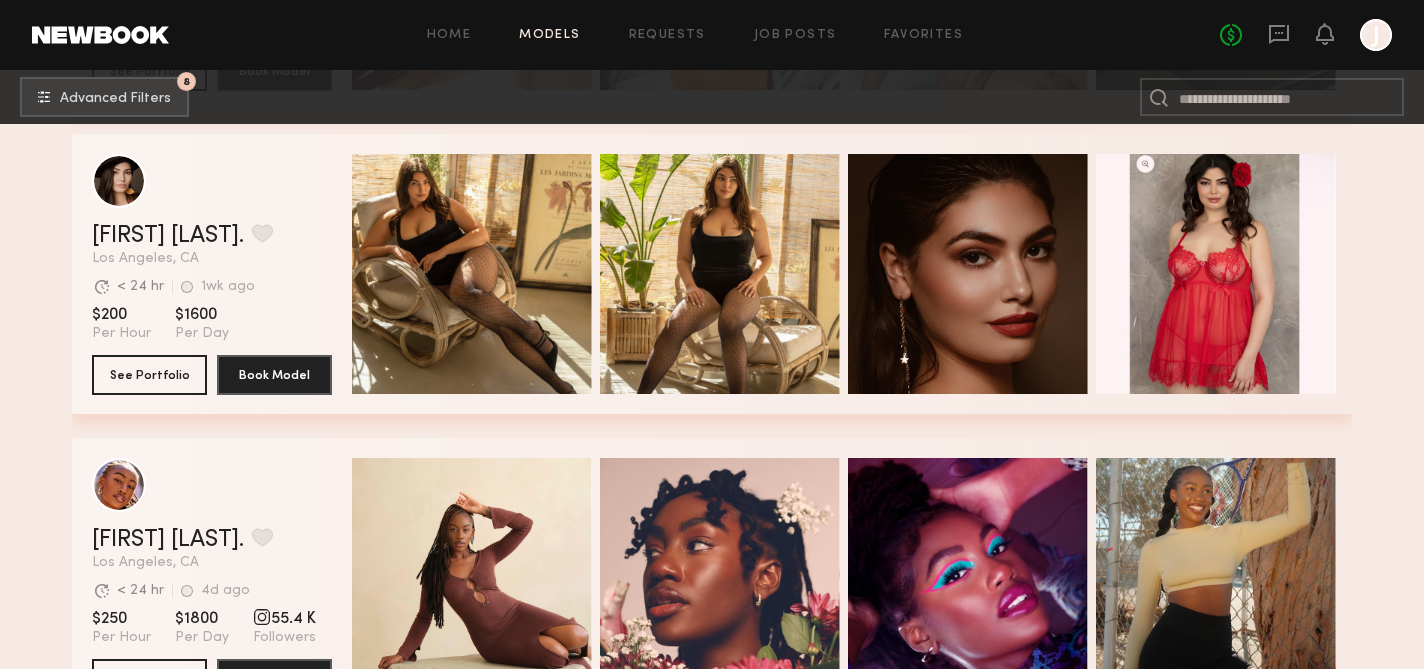 scroll, scrollTop: 6988, scrollLeft: 0, axis: vertical 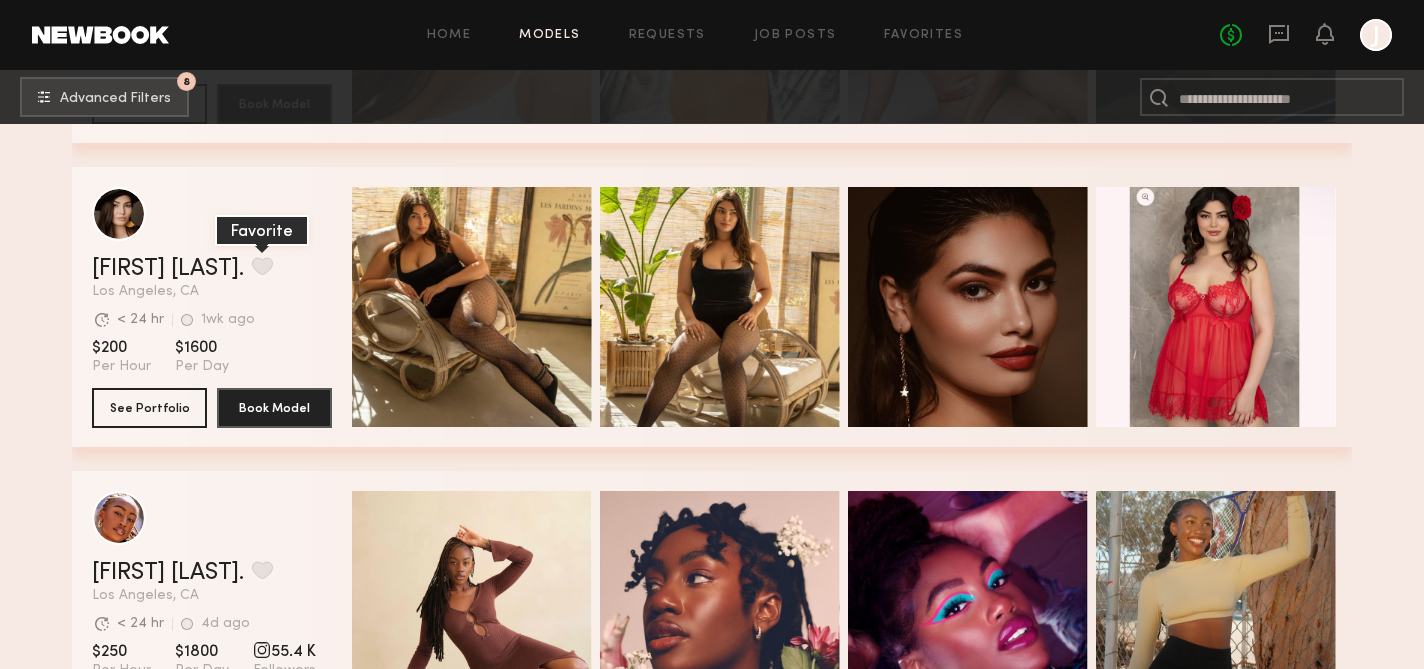click 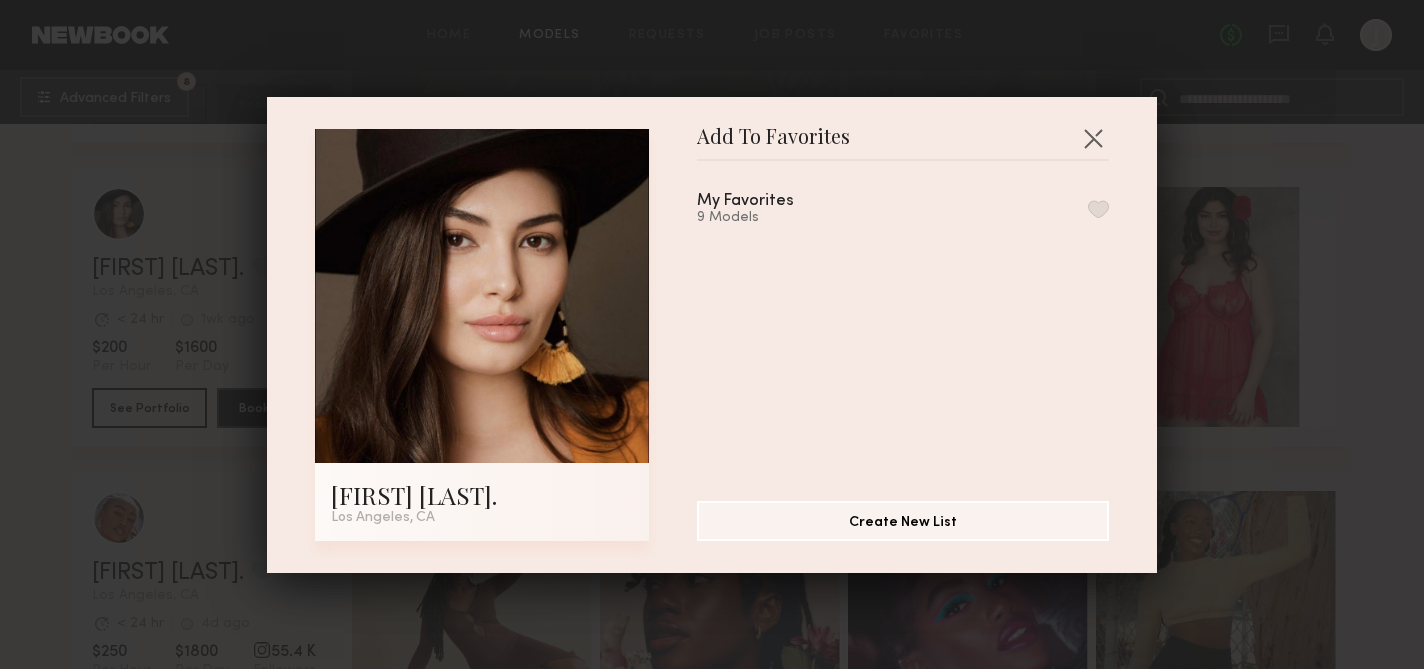 click at bounding box center [1098, 209] 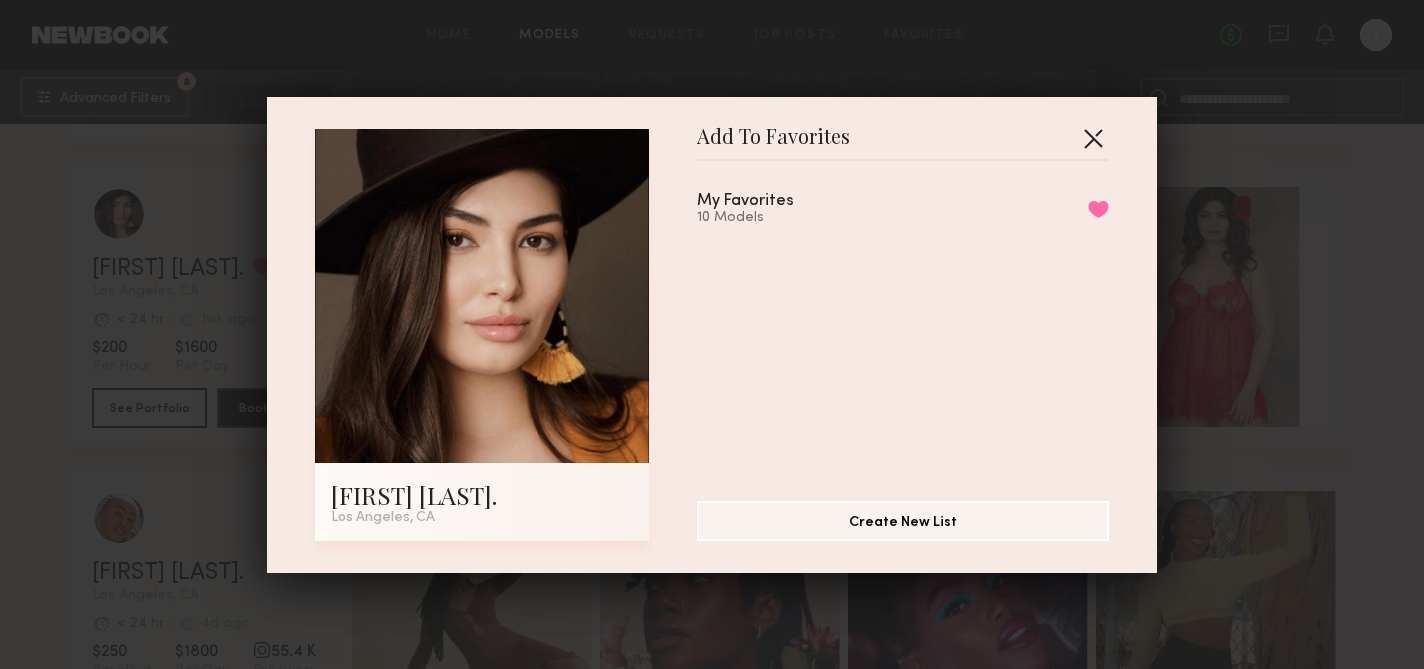click at bounding box center (1093, 138) 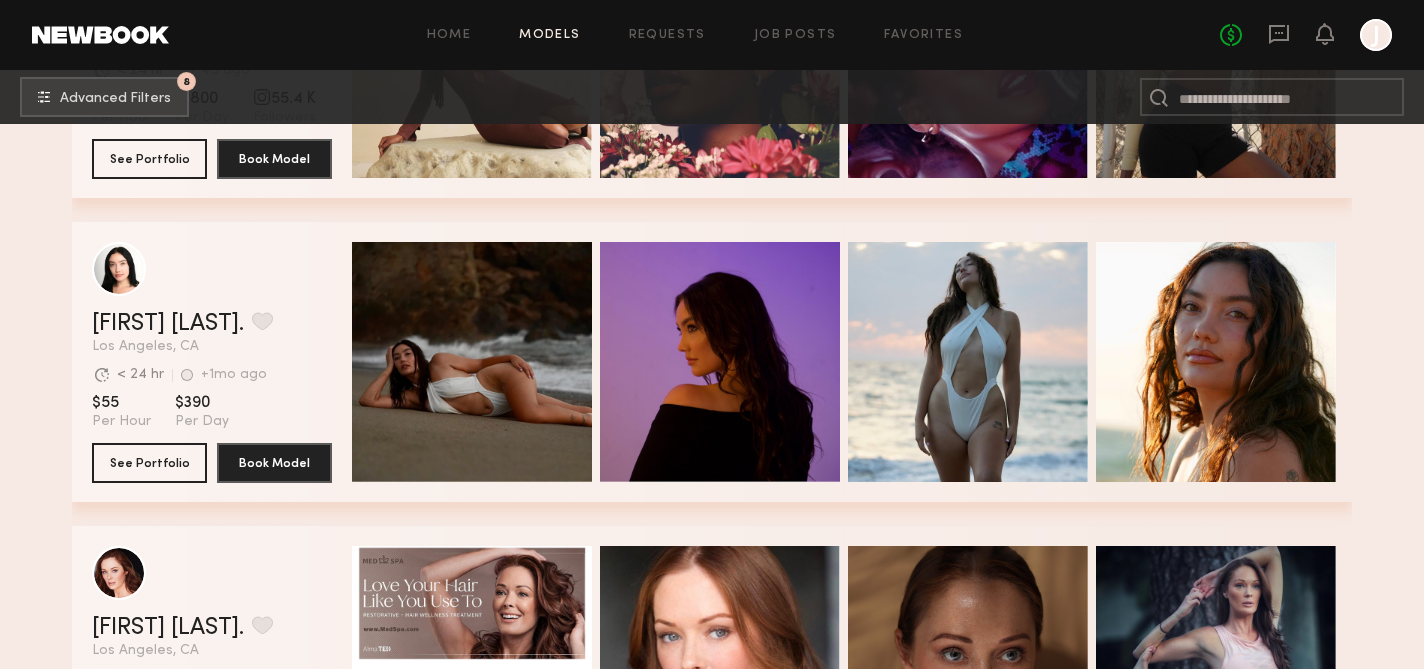 scroll, scrollTop: 7528, scrollLeft: 0, axis: vertical 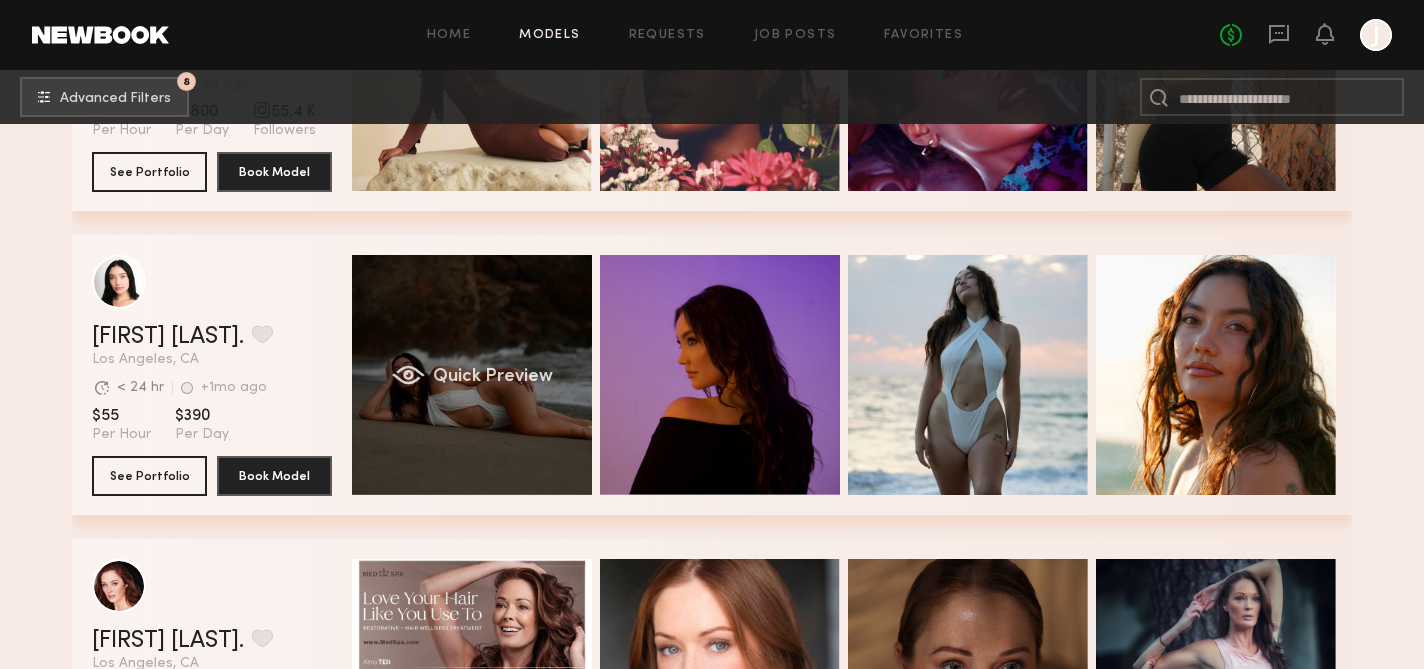click on "Quick Preview" 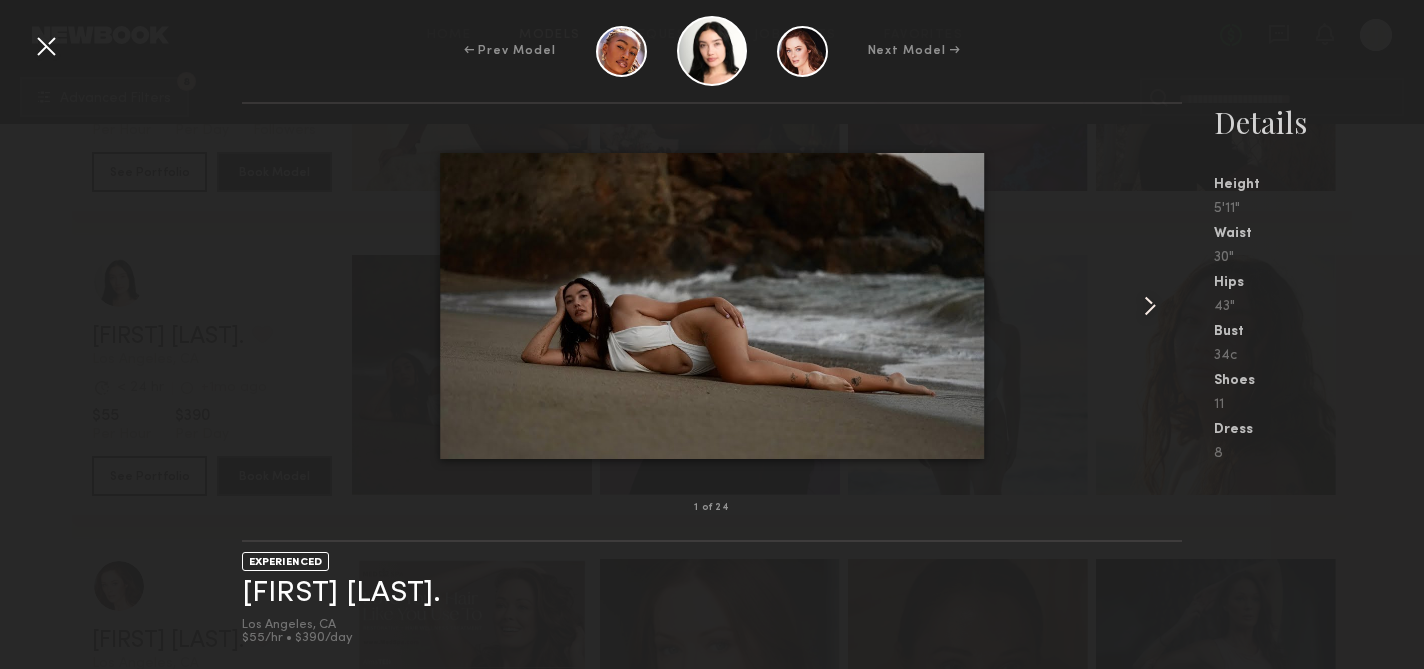click at bounding box center [1150, 306] 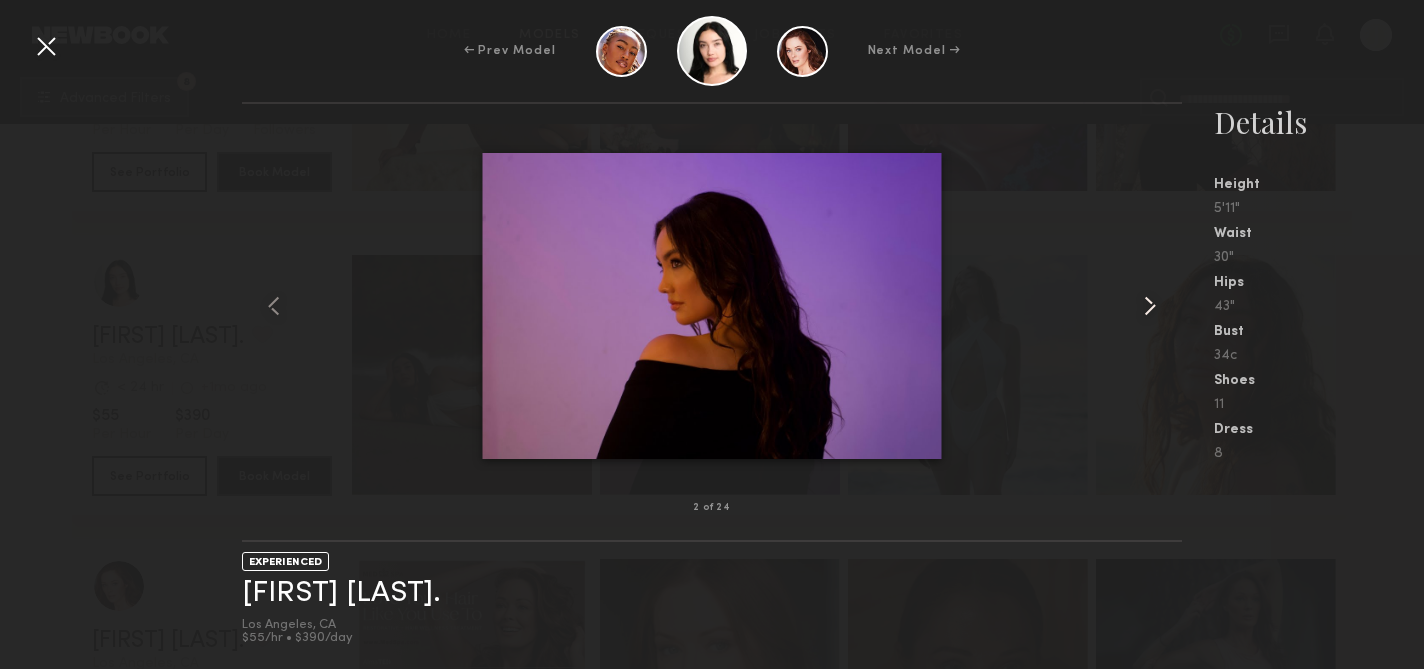 click at bounding box center (1150, 306) 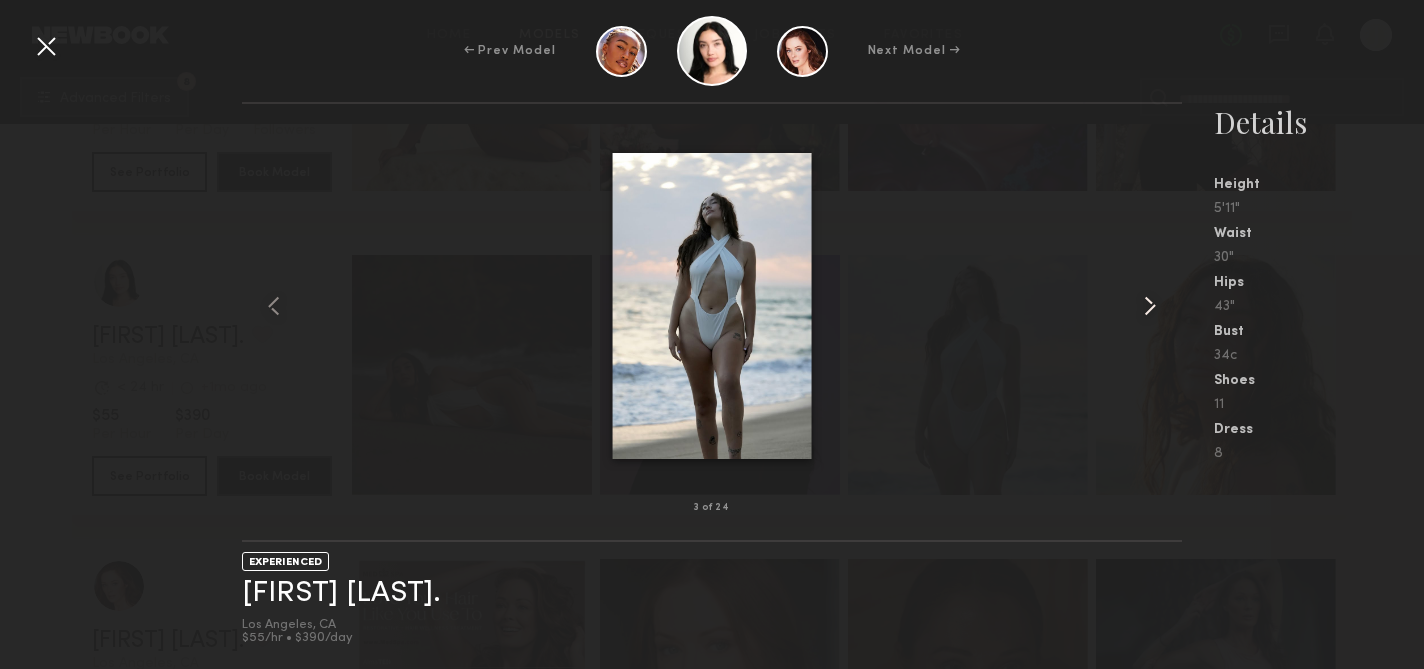 click at bounding box center (1150, 306) 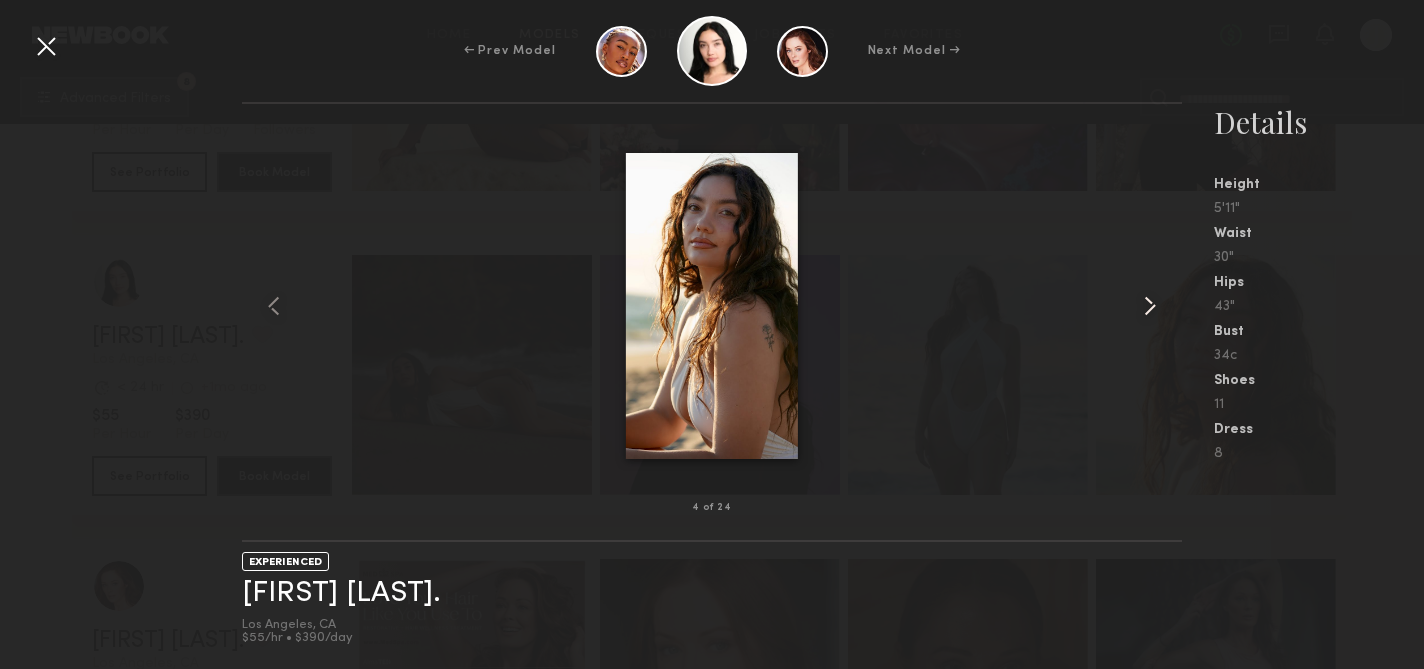 click at bounding box center (1150, 306) 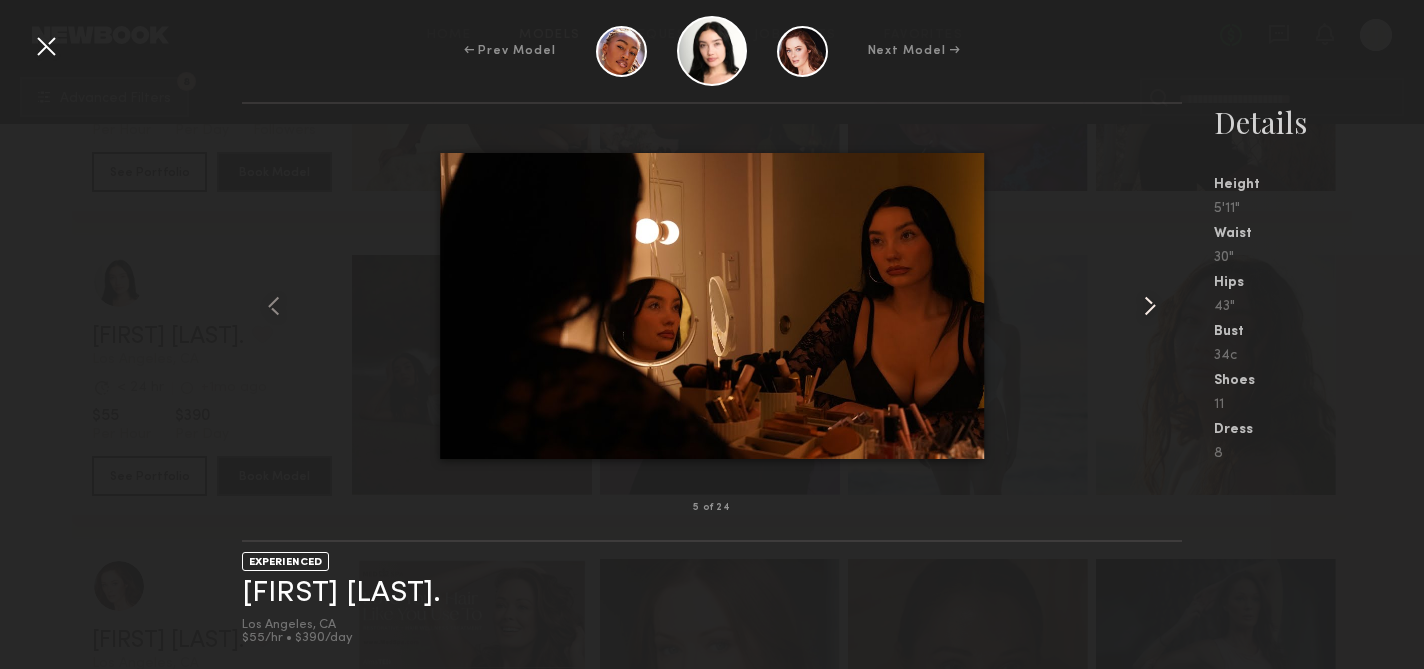 click at bounding box center [1150, 306] 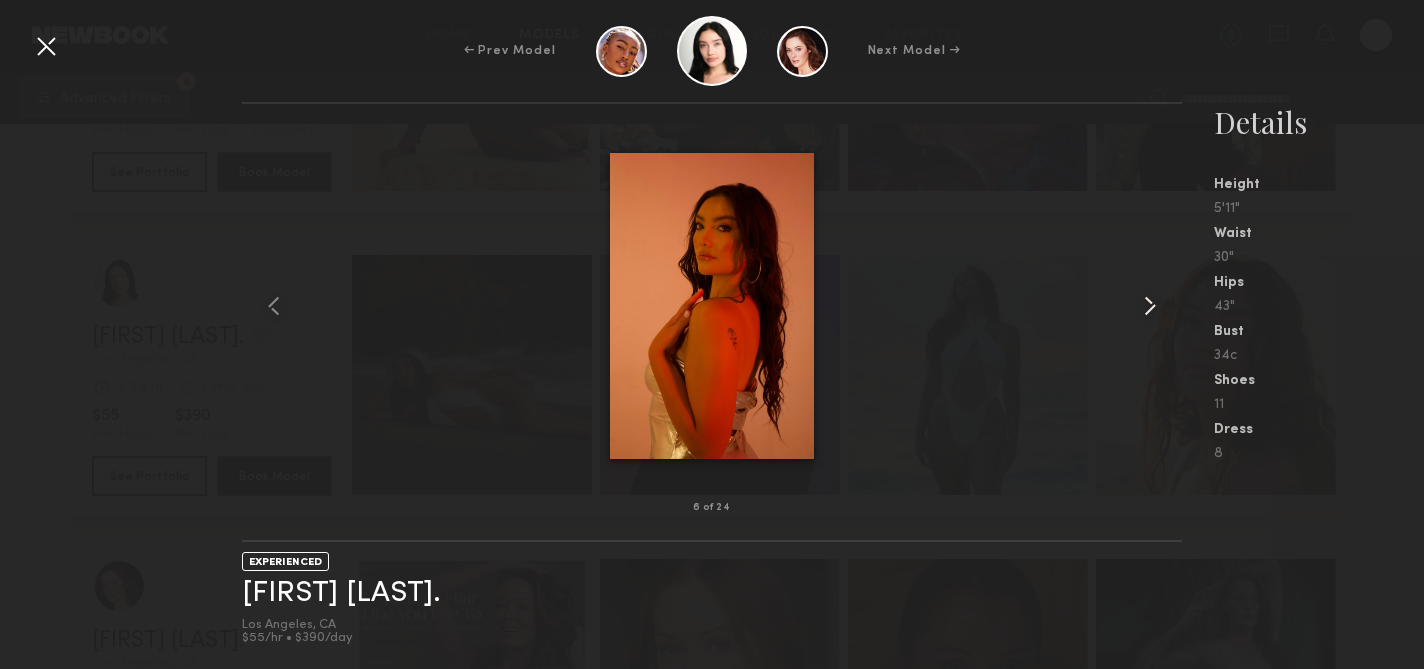 click at bounding box center [1150, 306] 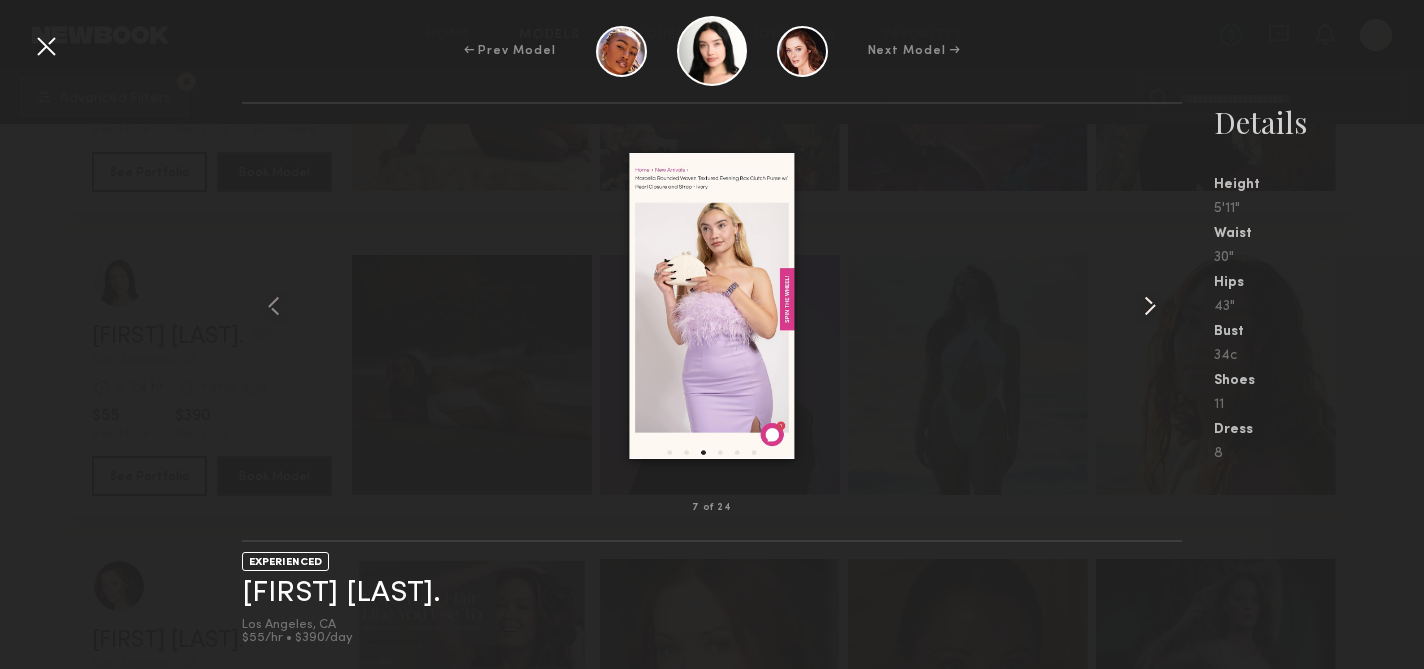 click at bounding box center (1150, 306) 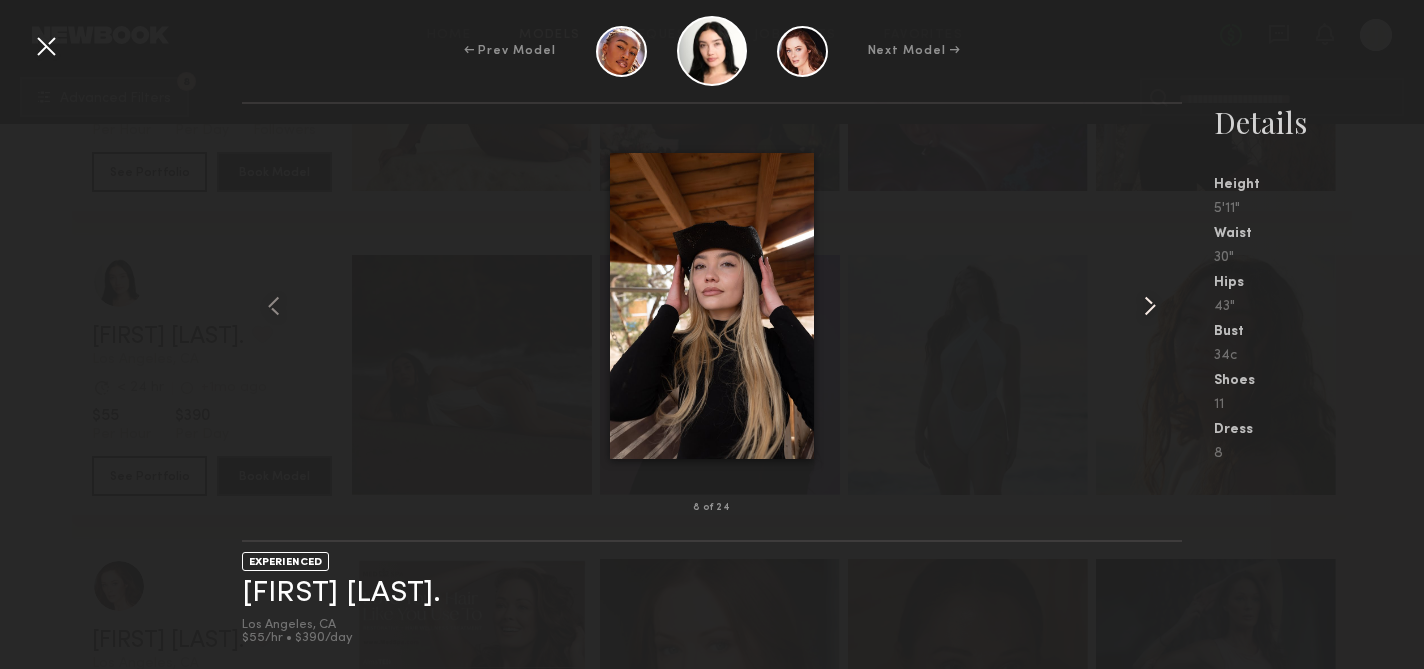 click at bounding box center (1150, 306) 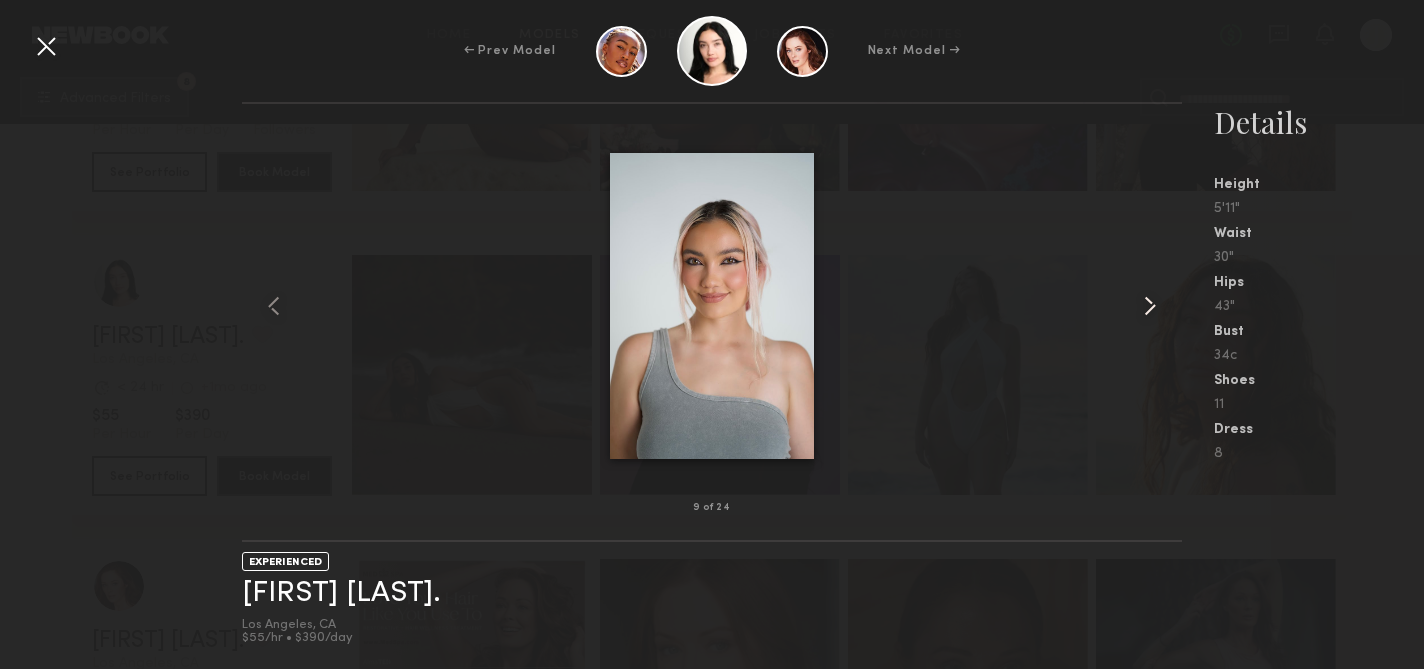 click at bounding box center [1150, 306] 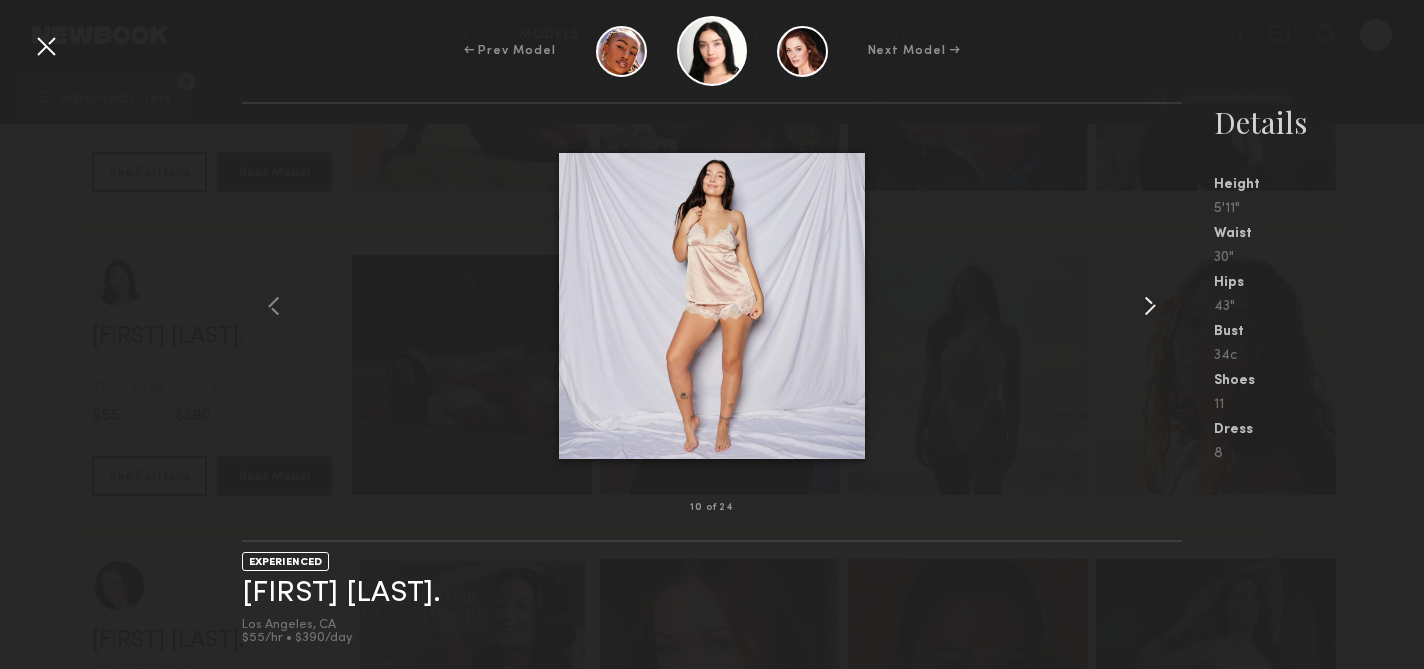 click at bounding box center [1150, 306] 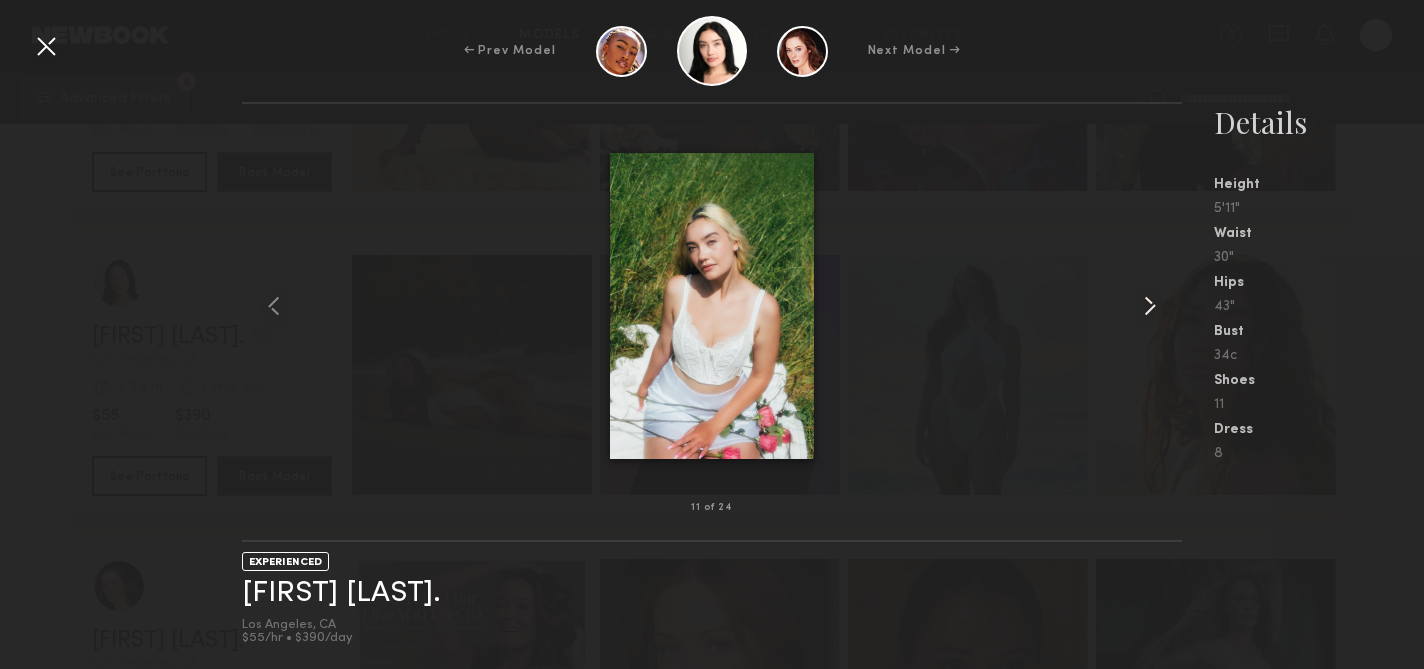 click at bounding box center (1150, 306) 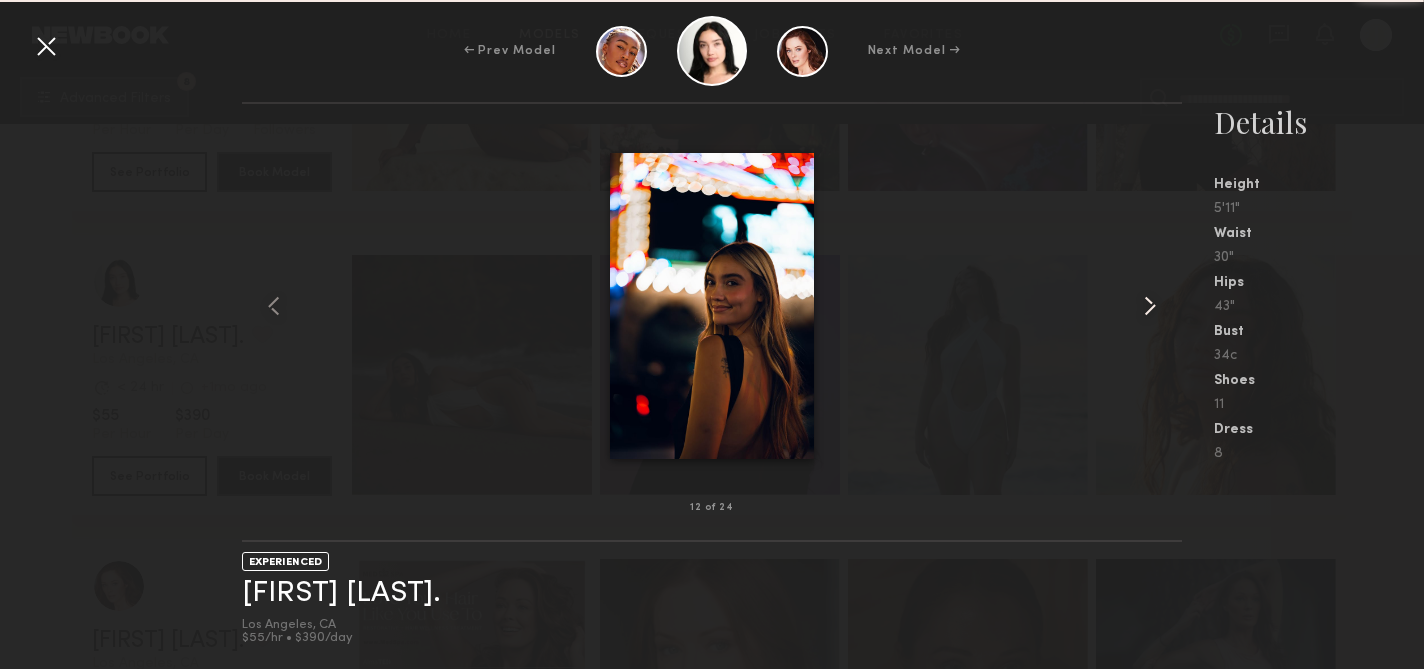 click at bounding box center (1150, 306) 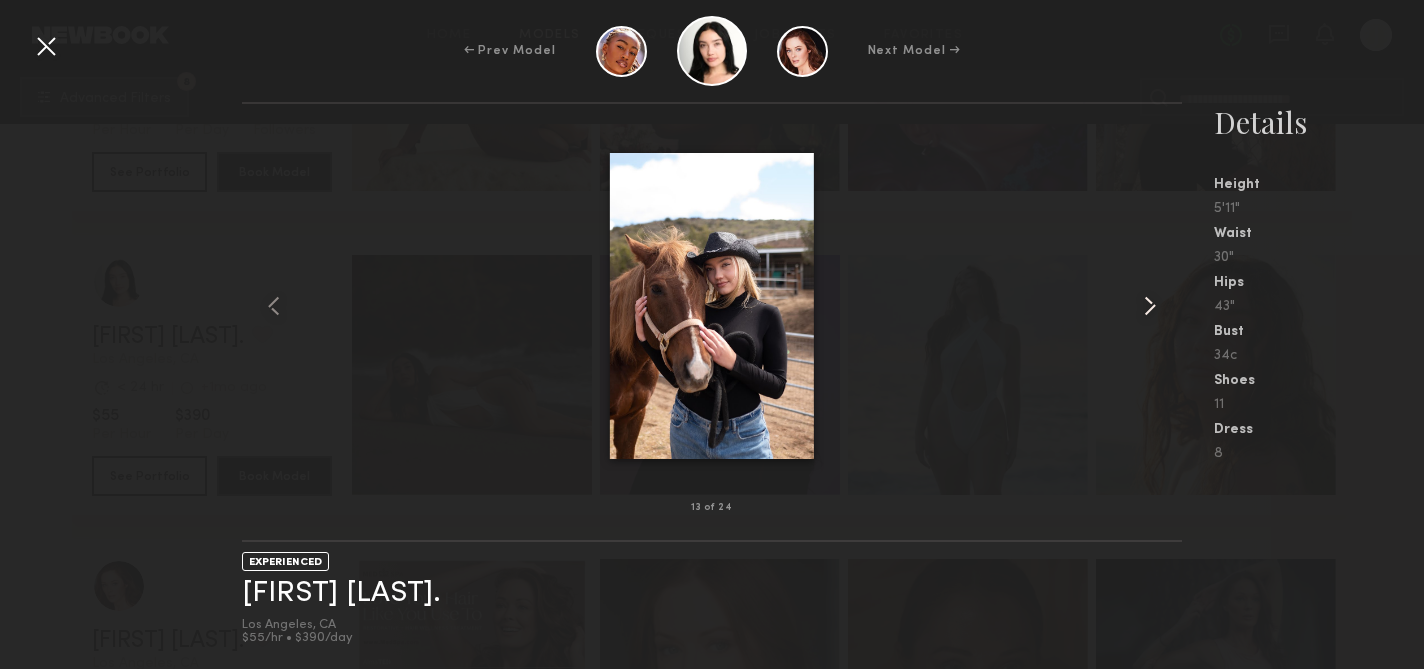 click at bounding box center (1150, 306) 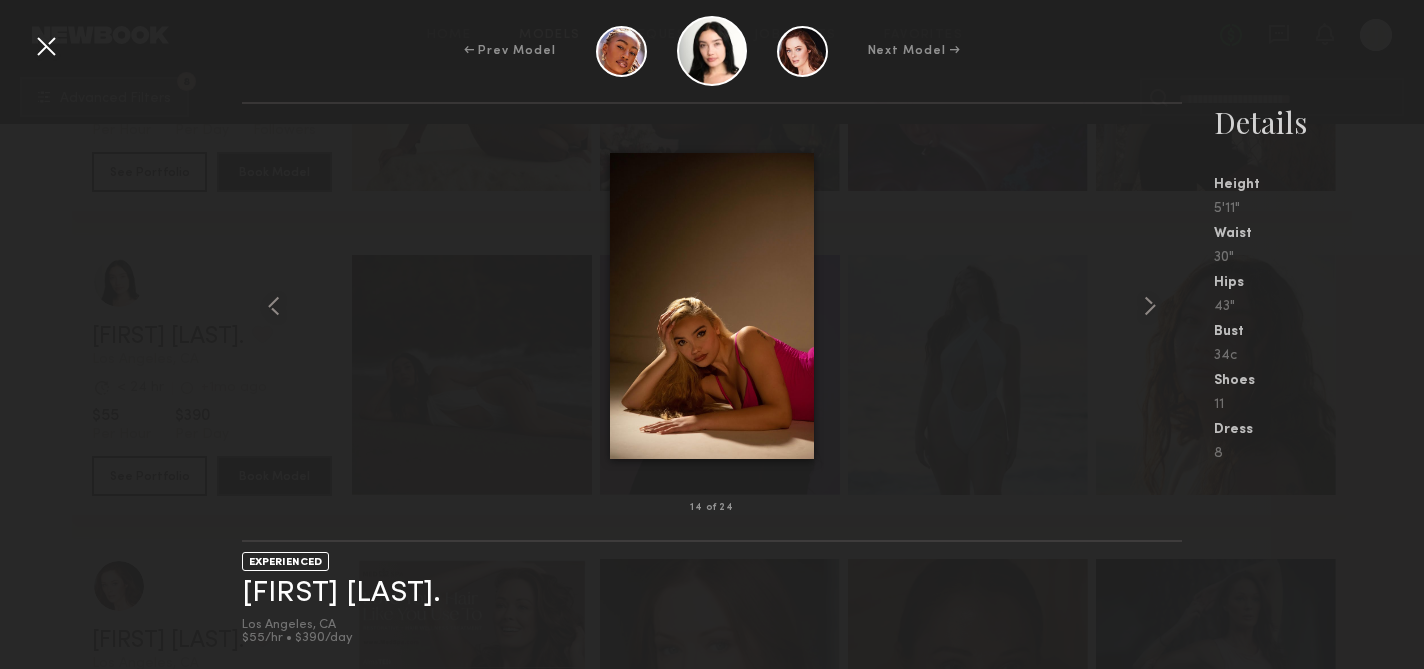 click at bounding box center [46, 46] 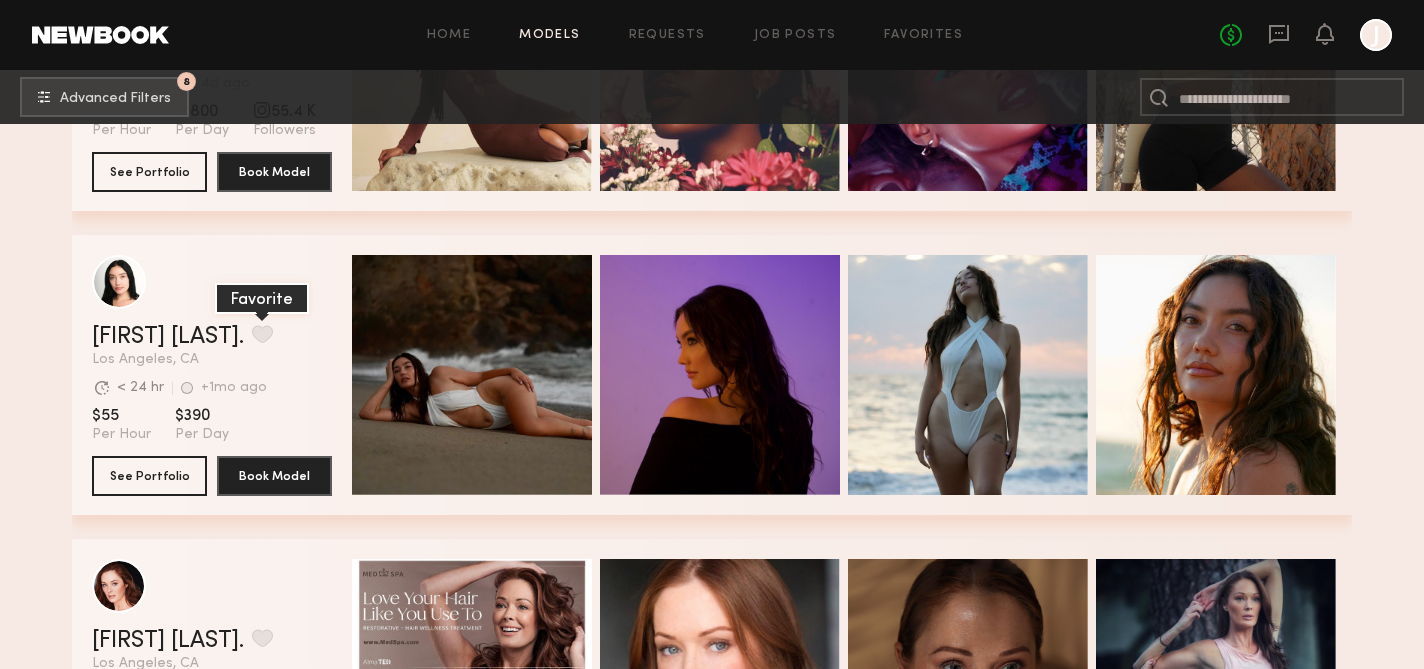 click 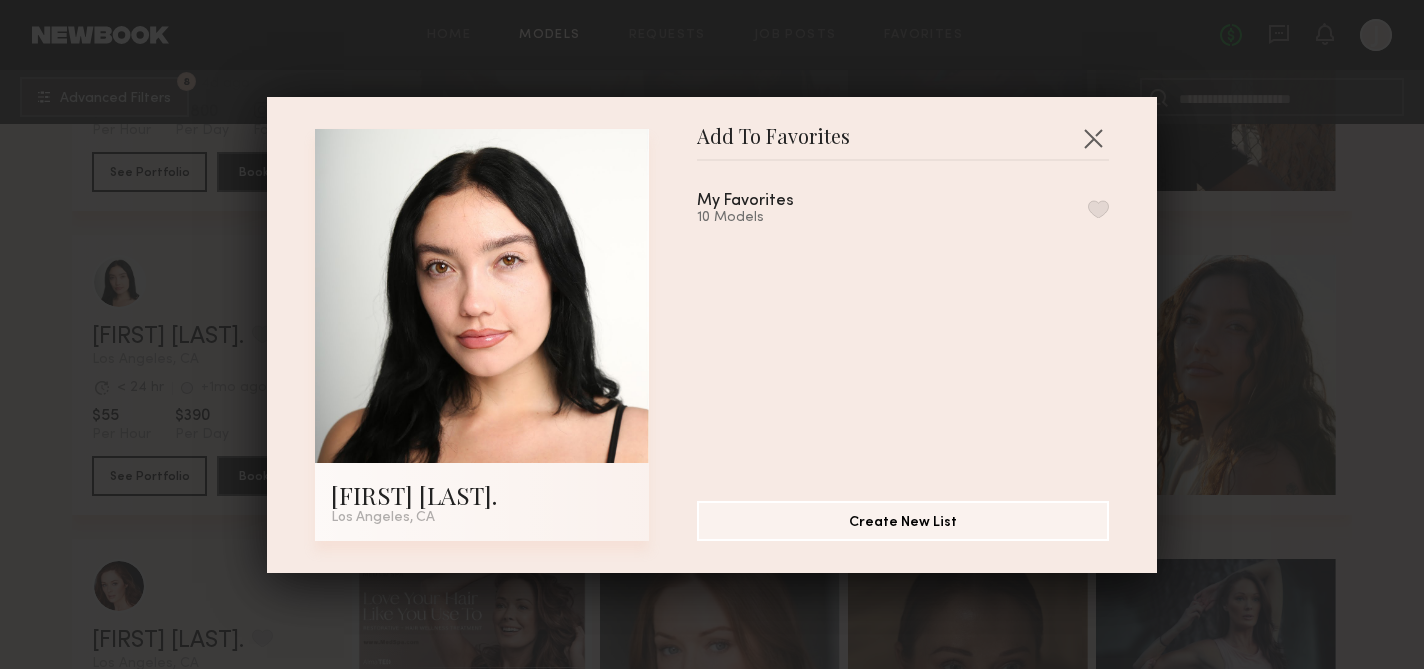 click at bounding box center [1098, 209] 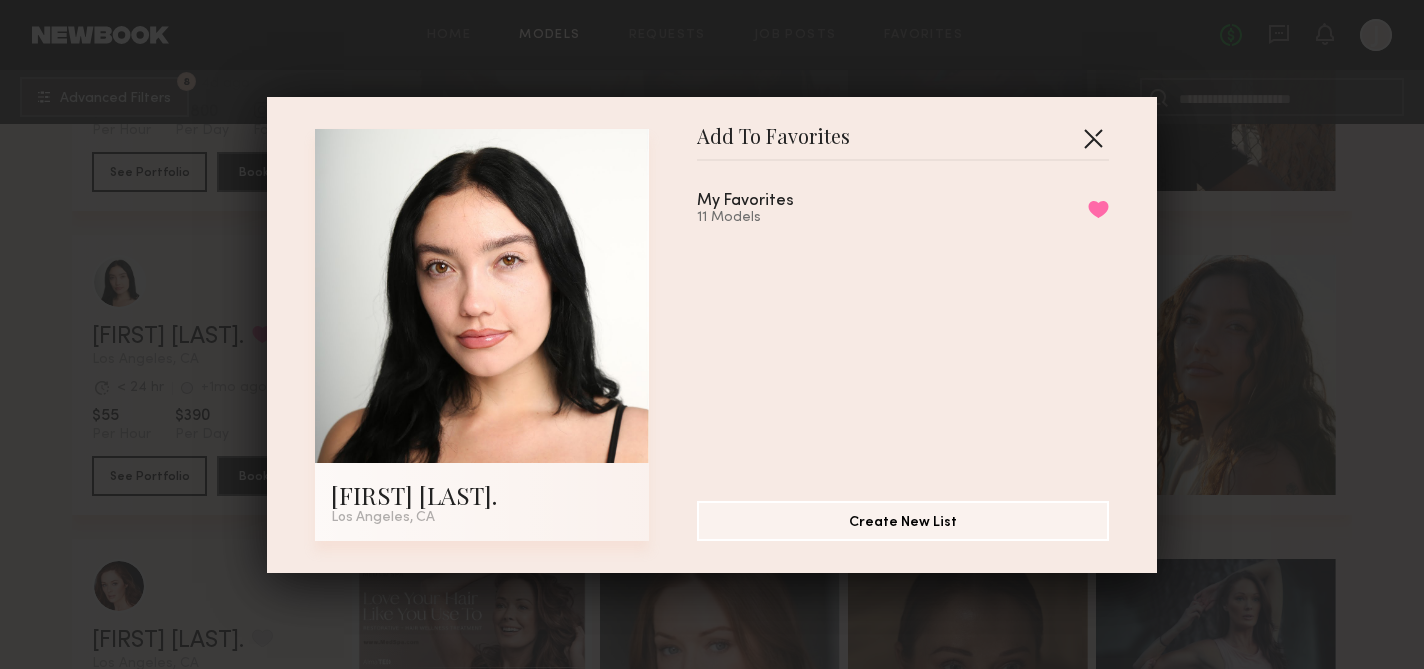click at bounding box center [1093, 138] 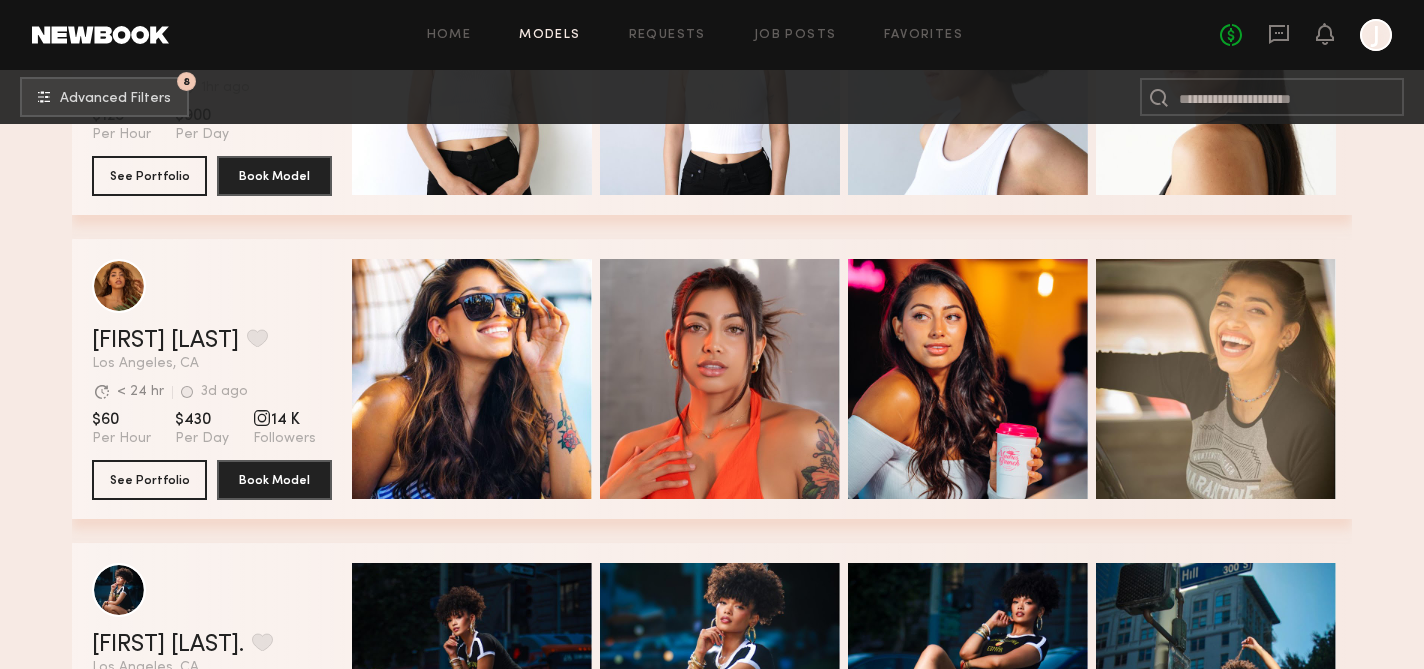 scroll, scrollTop: 8437, scrollLeft: 0, axis: vertical 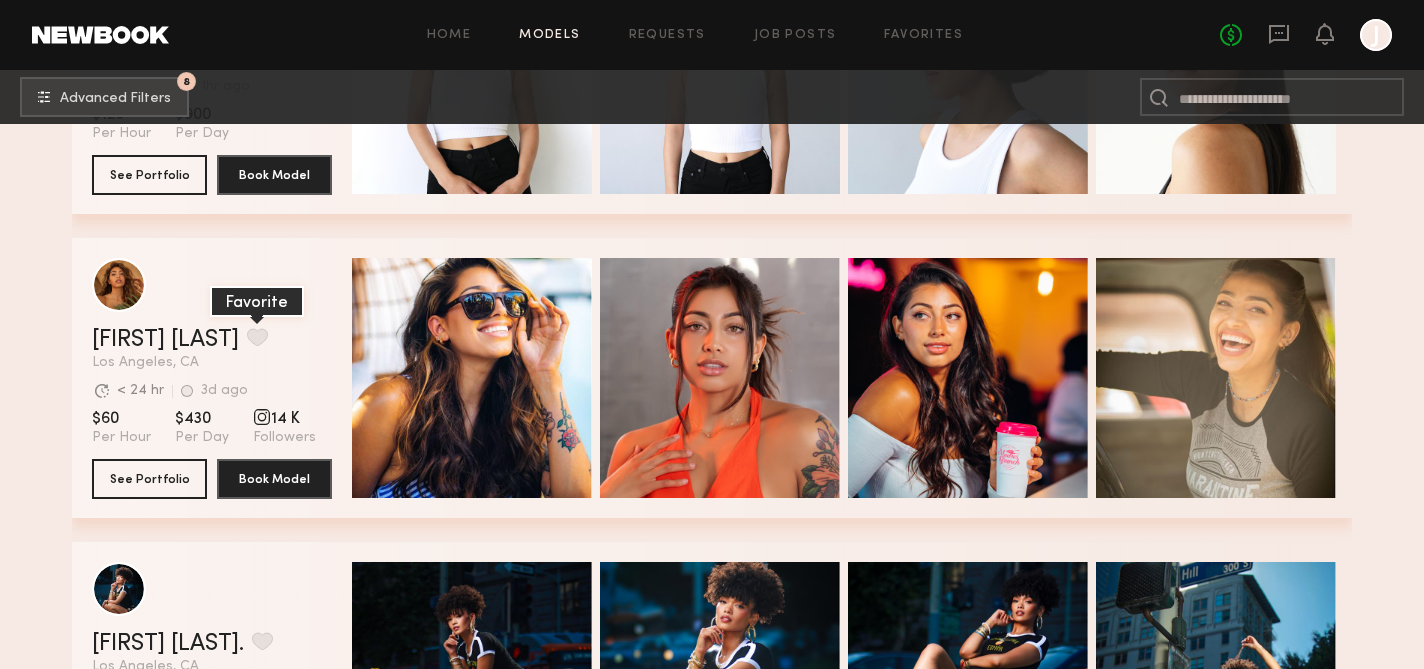 click 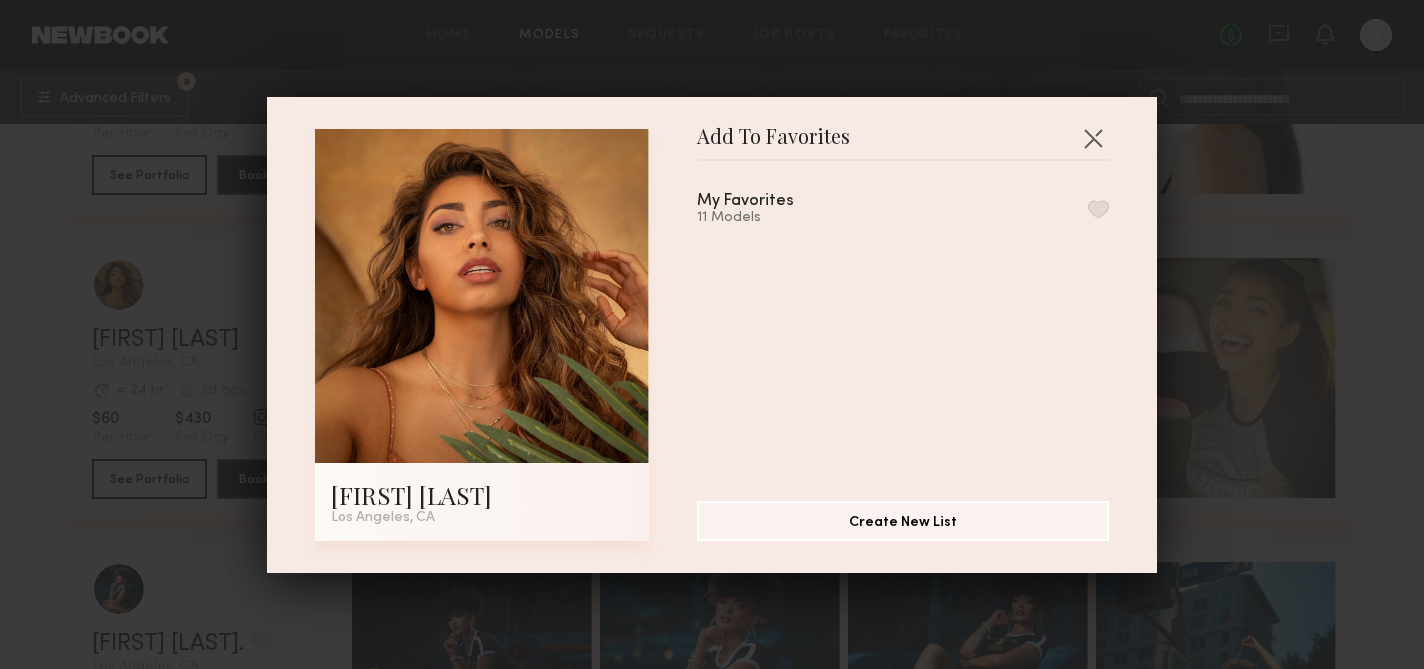 click at bounding box center [1098, 209] 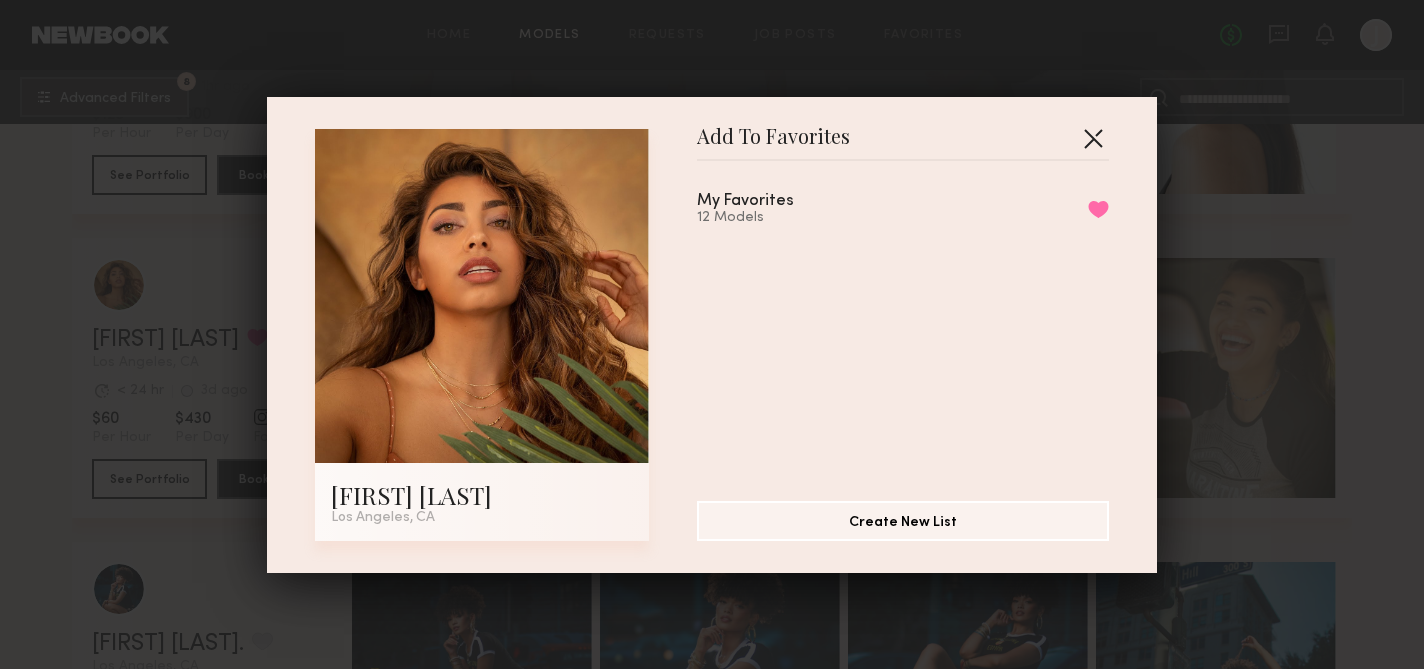 click at bounding box center [1093, 138] 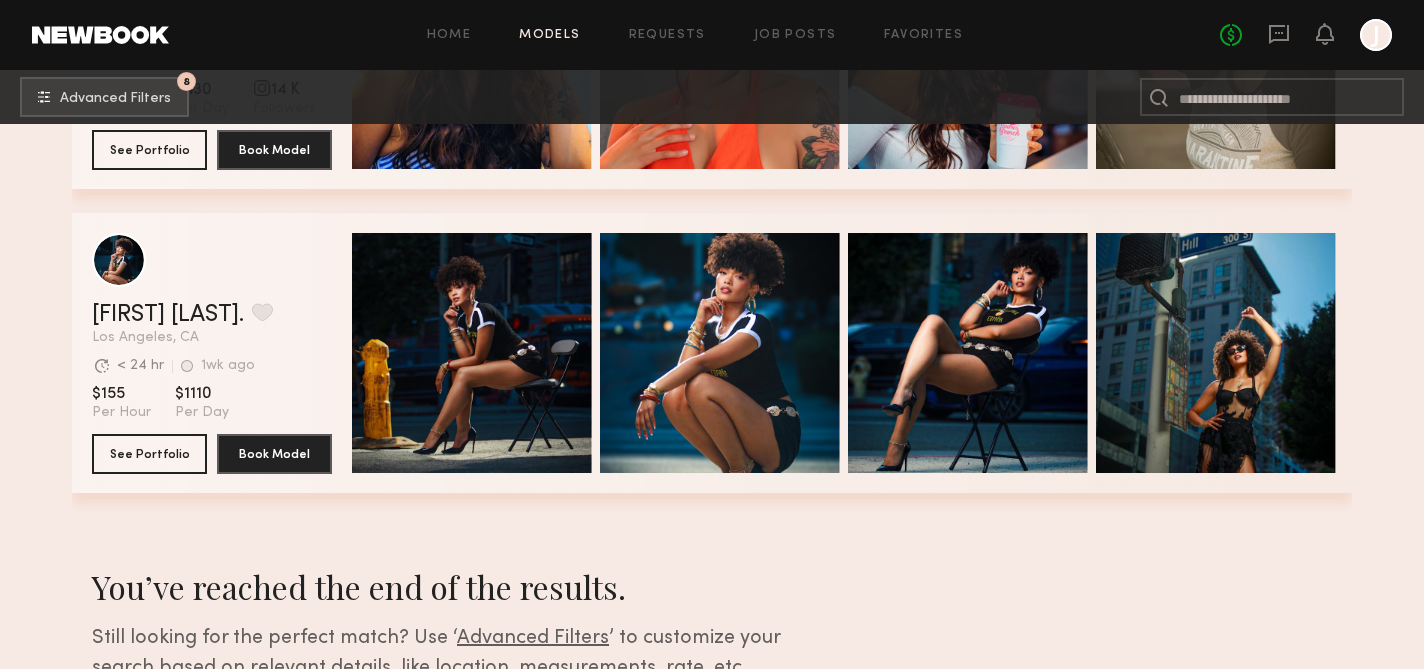 scroll, scrollTop: 8769, scrollLeft: 0, axis: vertical 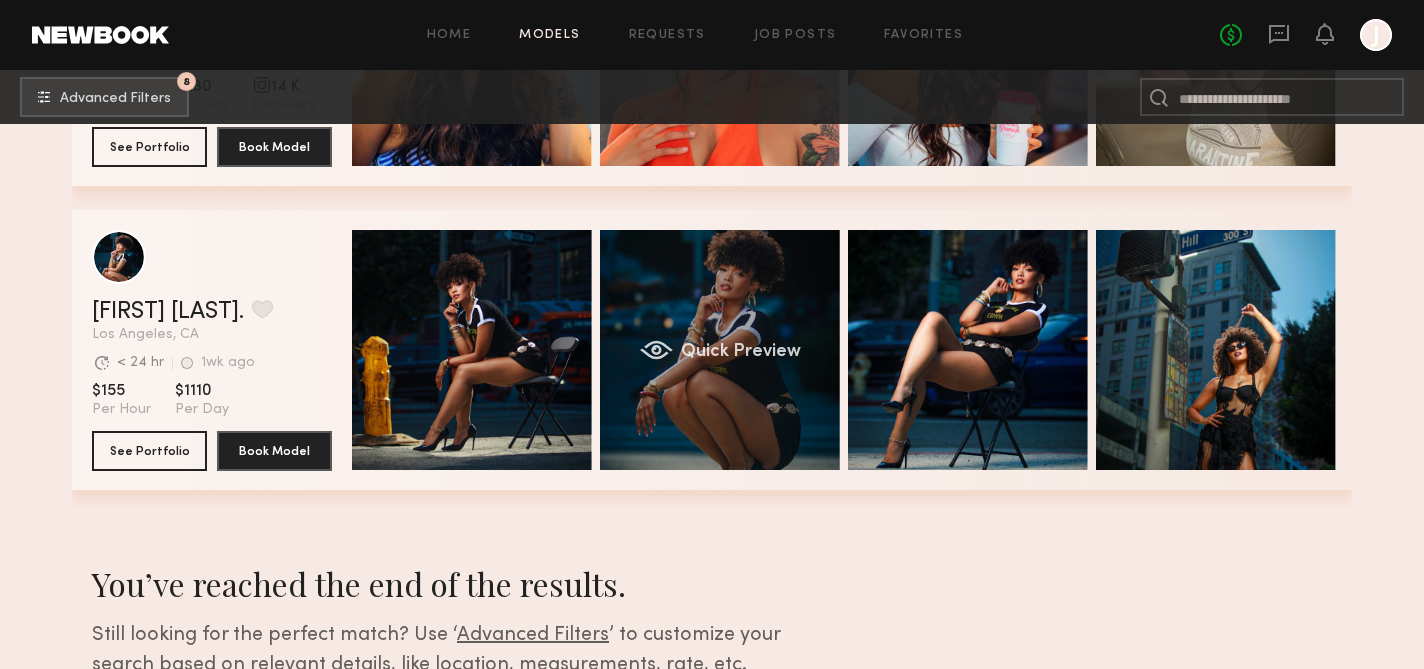 click on "Quick Preview" 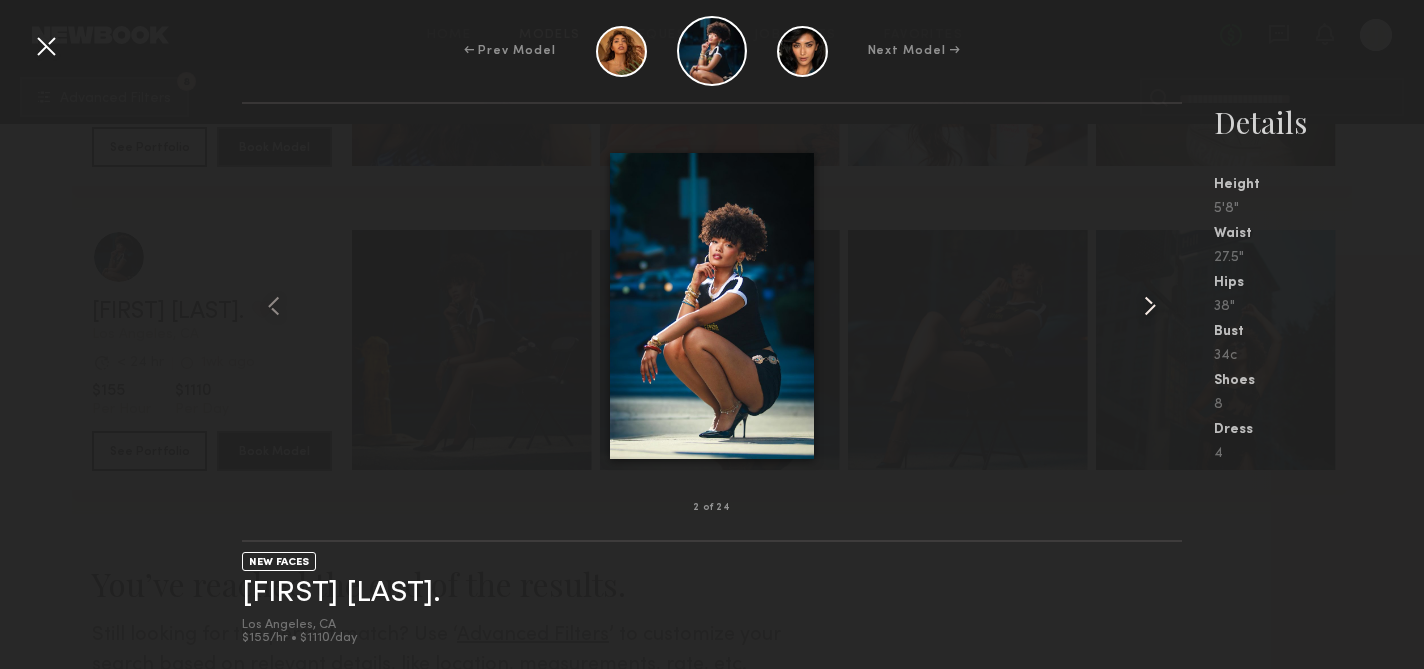 click at bounding box center [1163, 306] 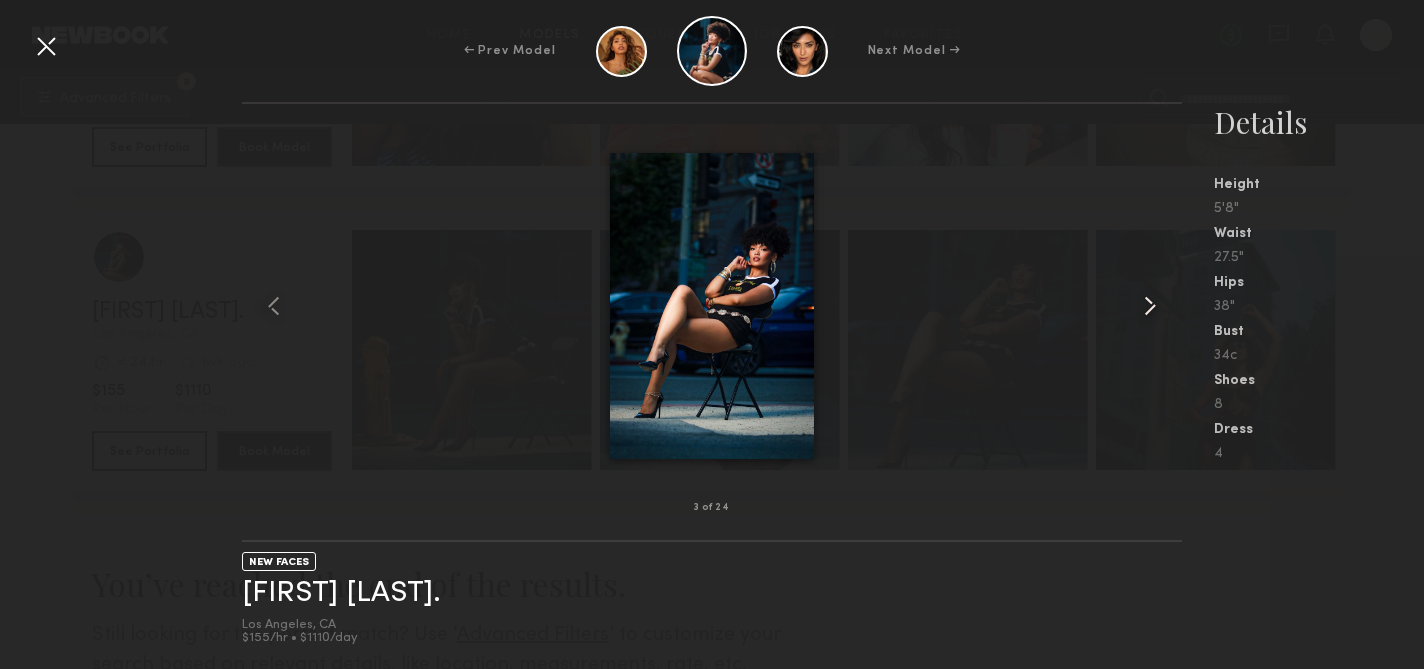click at bounding box center (1163, 306) 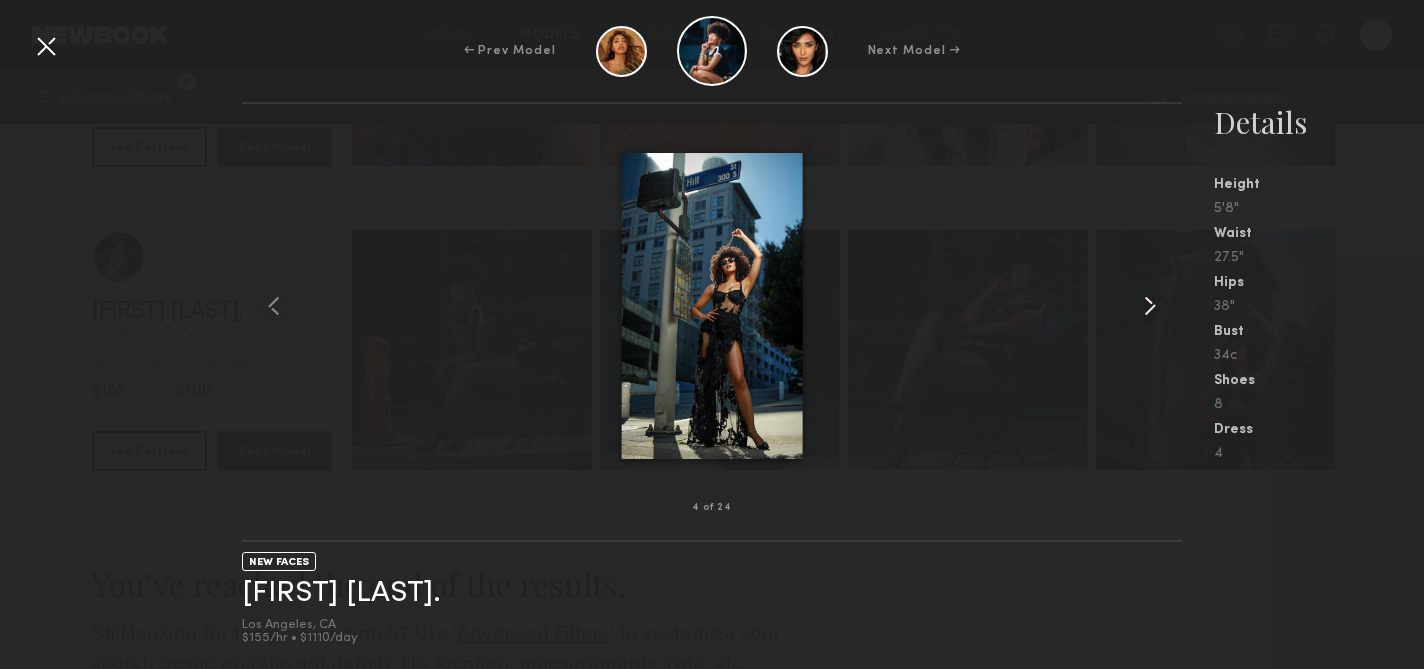 click at bounding box center [1163, 306] 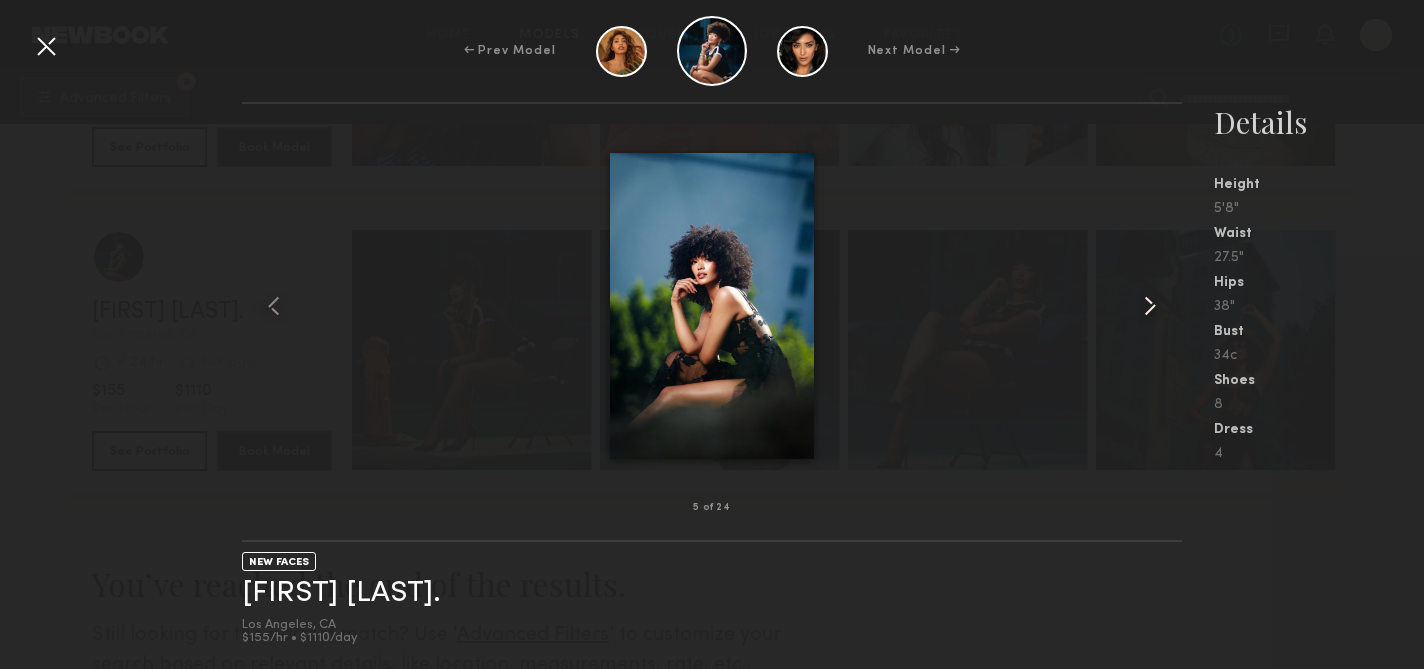 click at bounding box center [1163, 306] 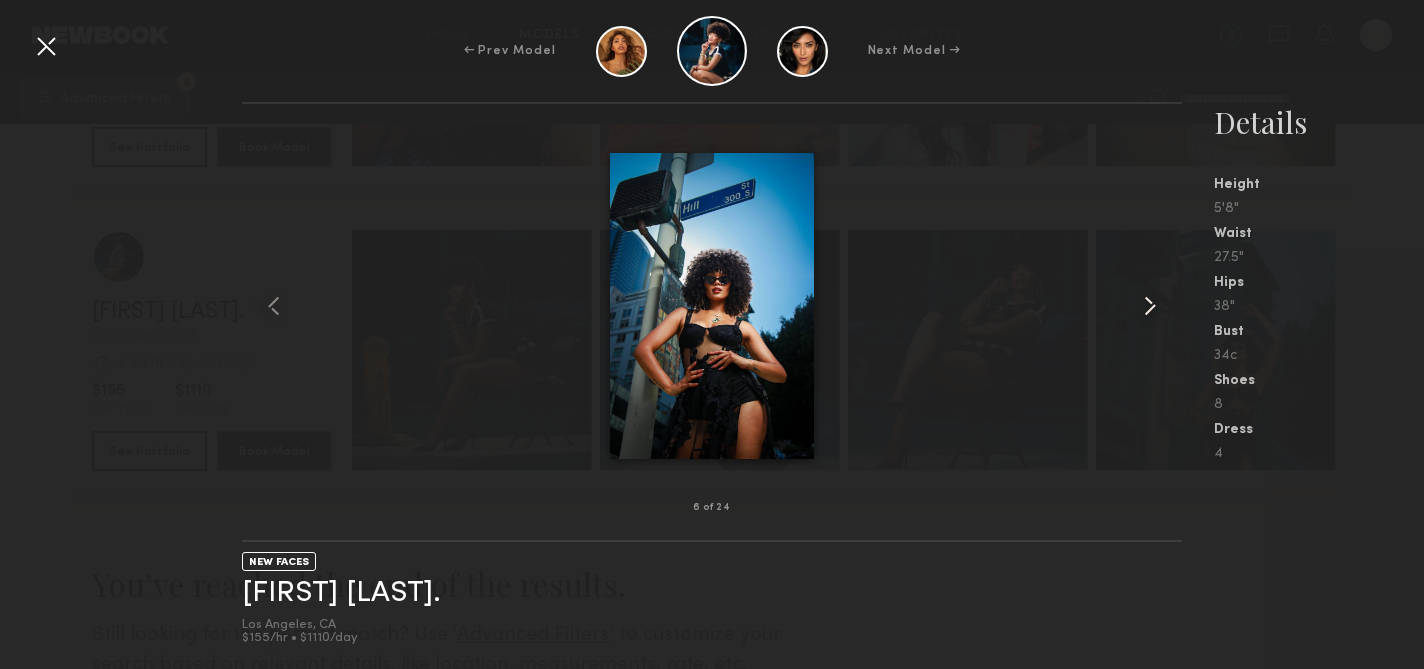 click at bounding box center [1163, 306] 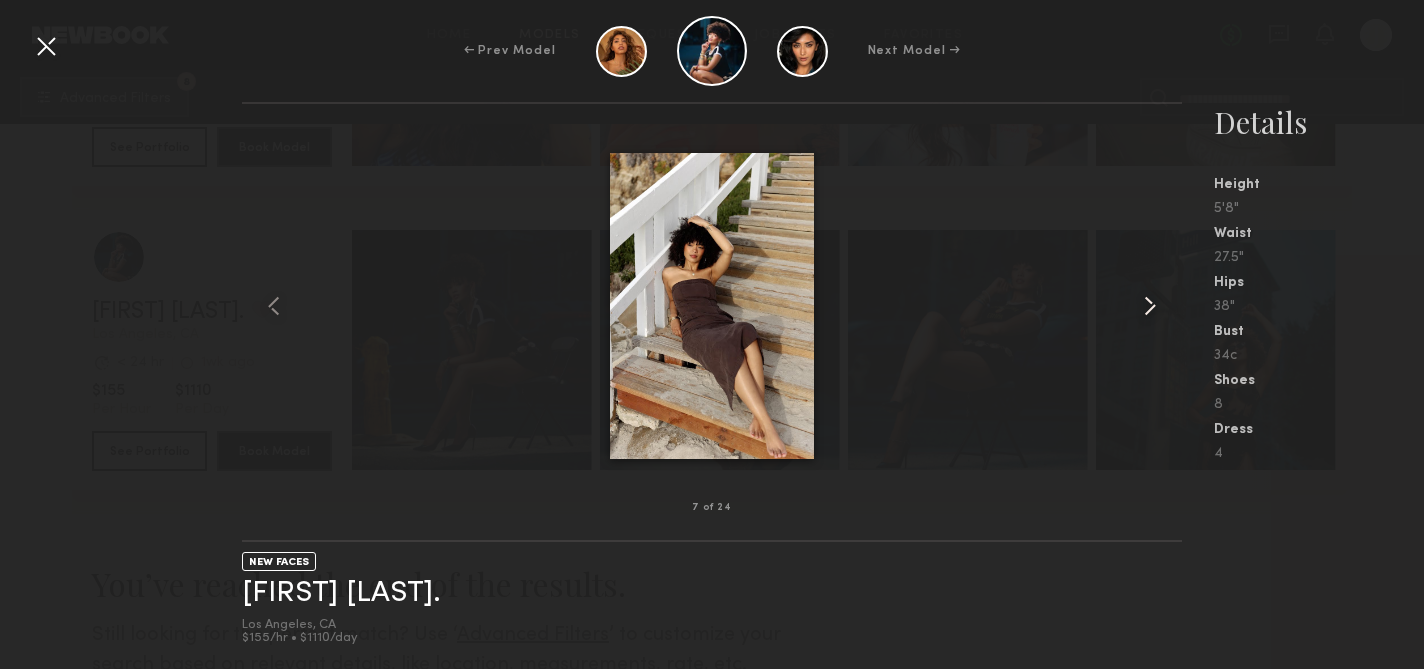 click at bounding box center (1163, 306) 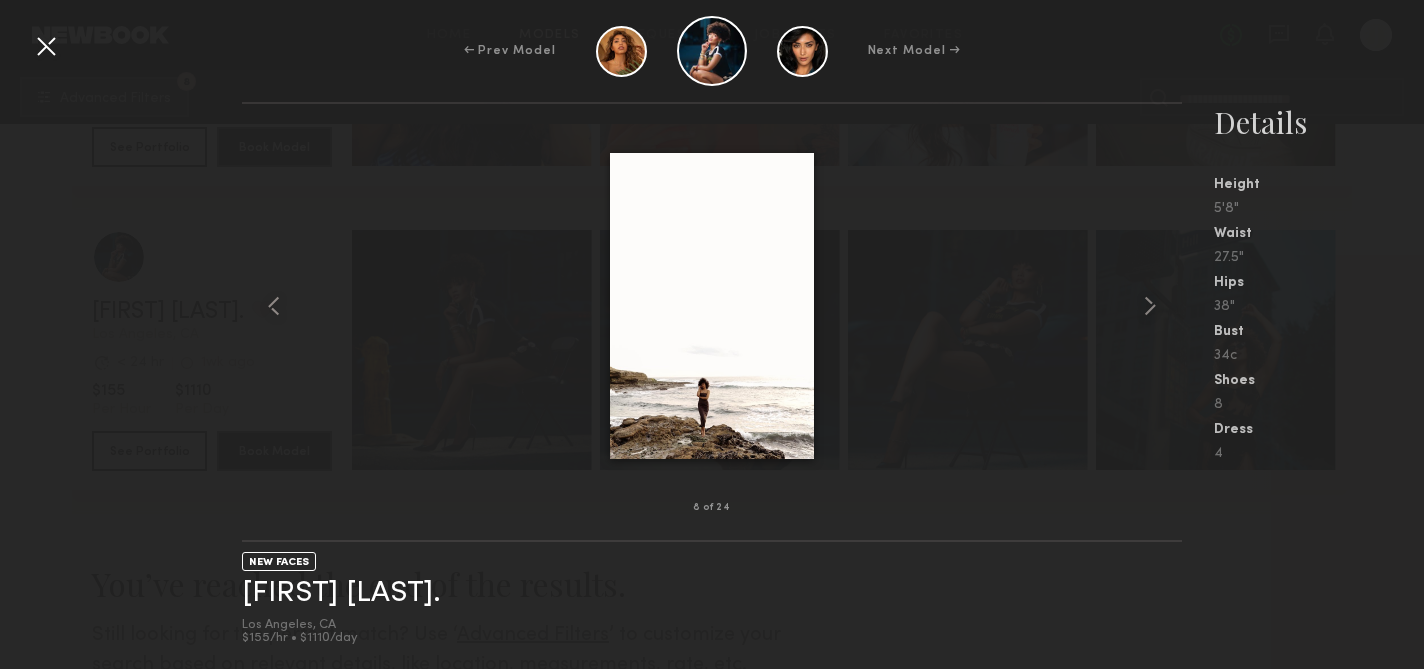 click at bounding box center [46, 46] 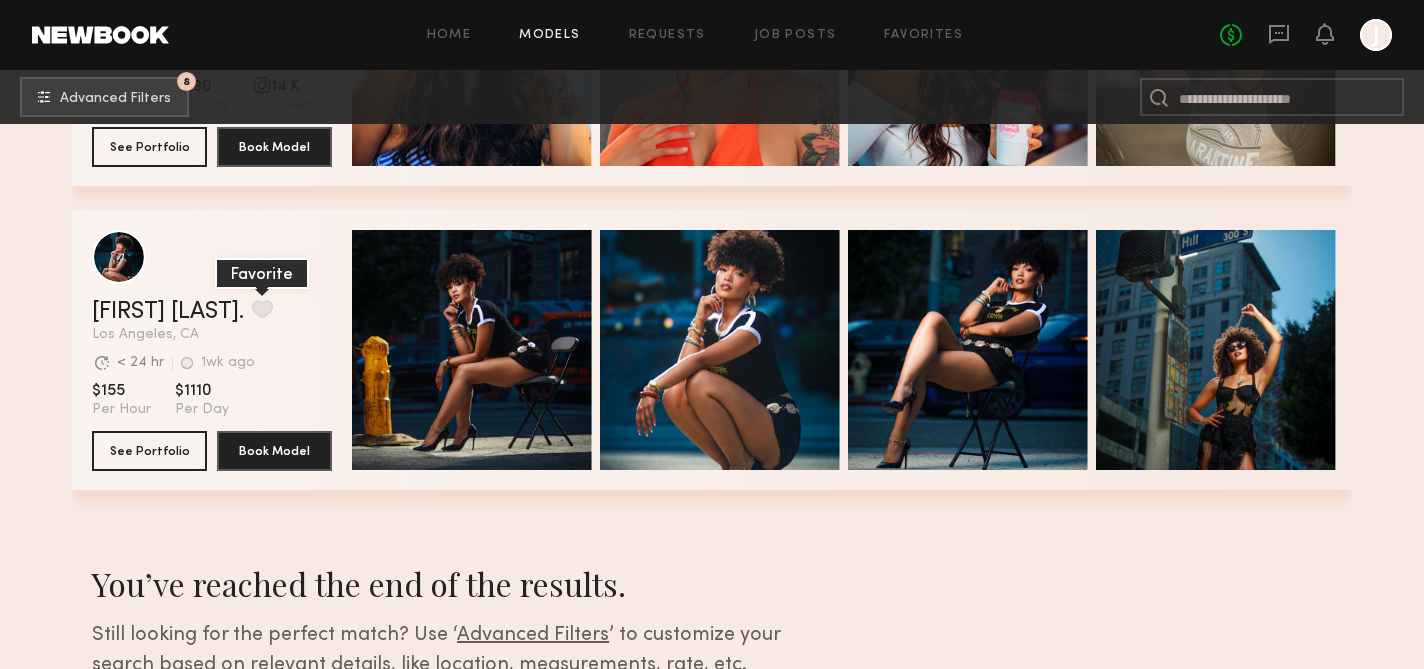 click 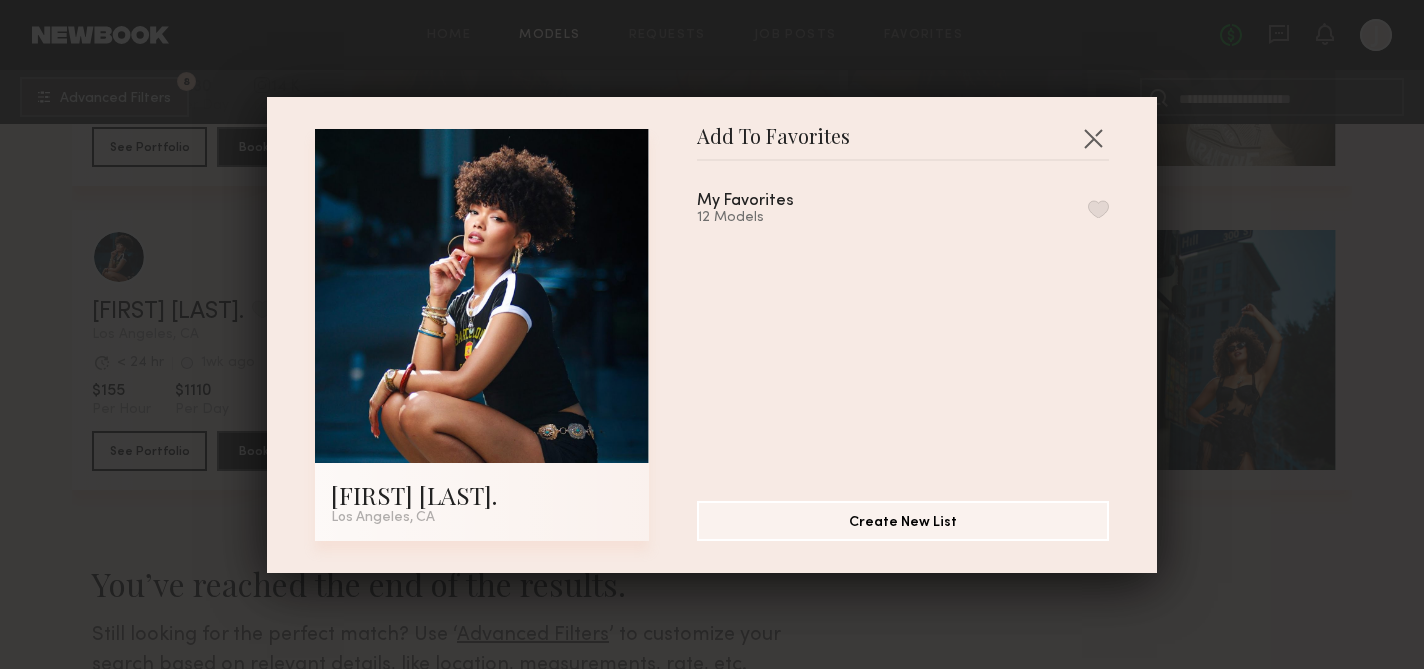 click on "My Favorites 12   Models" at bounding box center [913, 323] 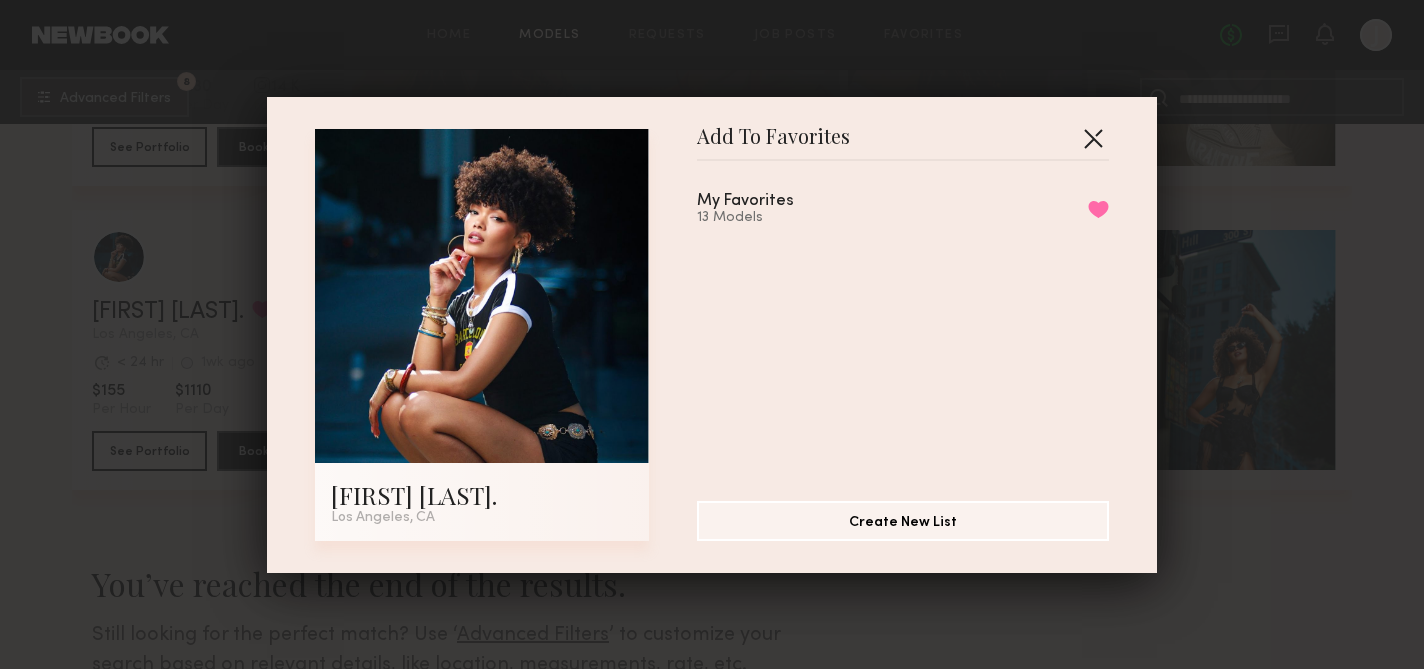 click at bounding box center (1093, 138) 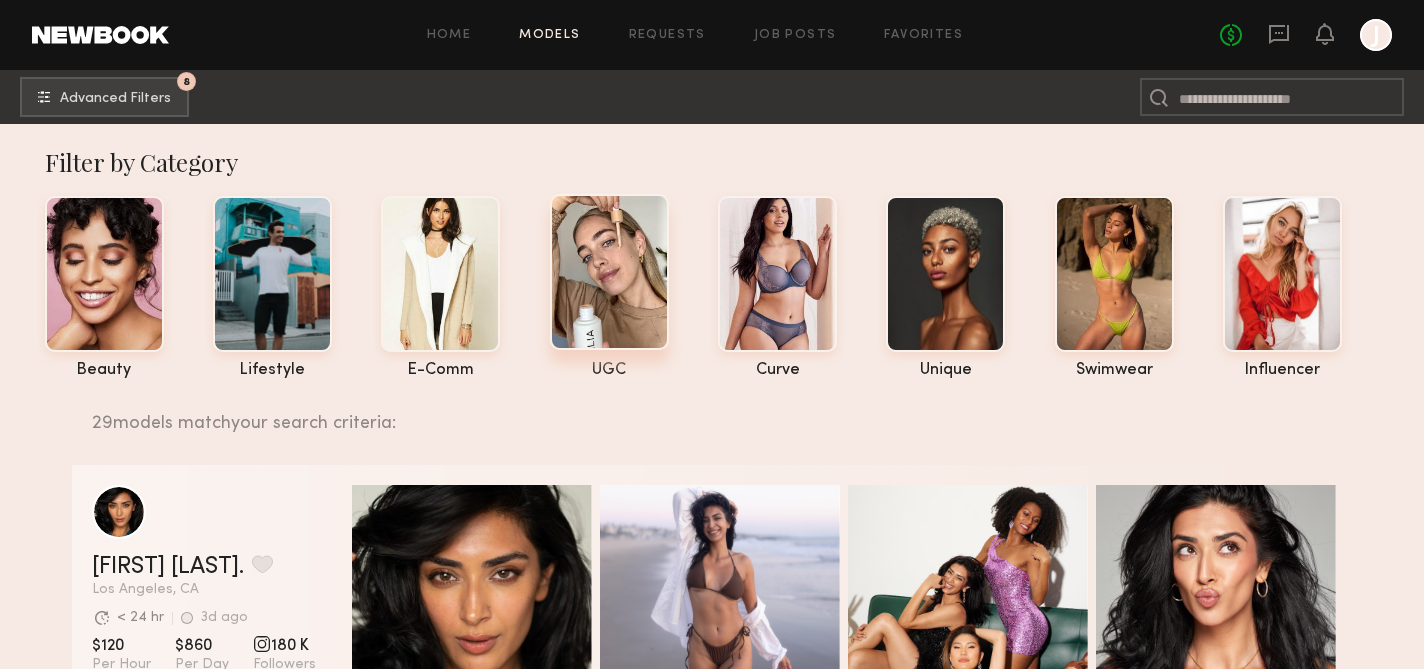 scroll, scrollTop: 0, scrollLeft: 0, axis: both 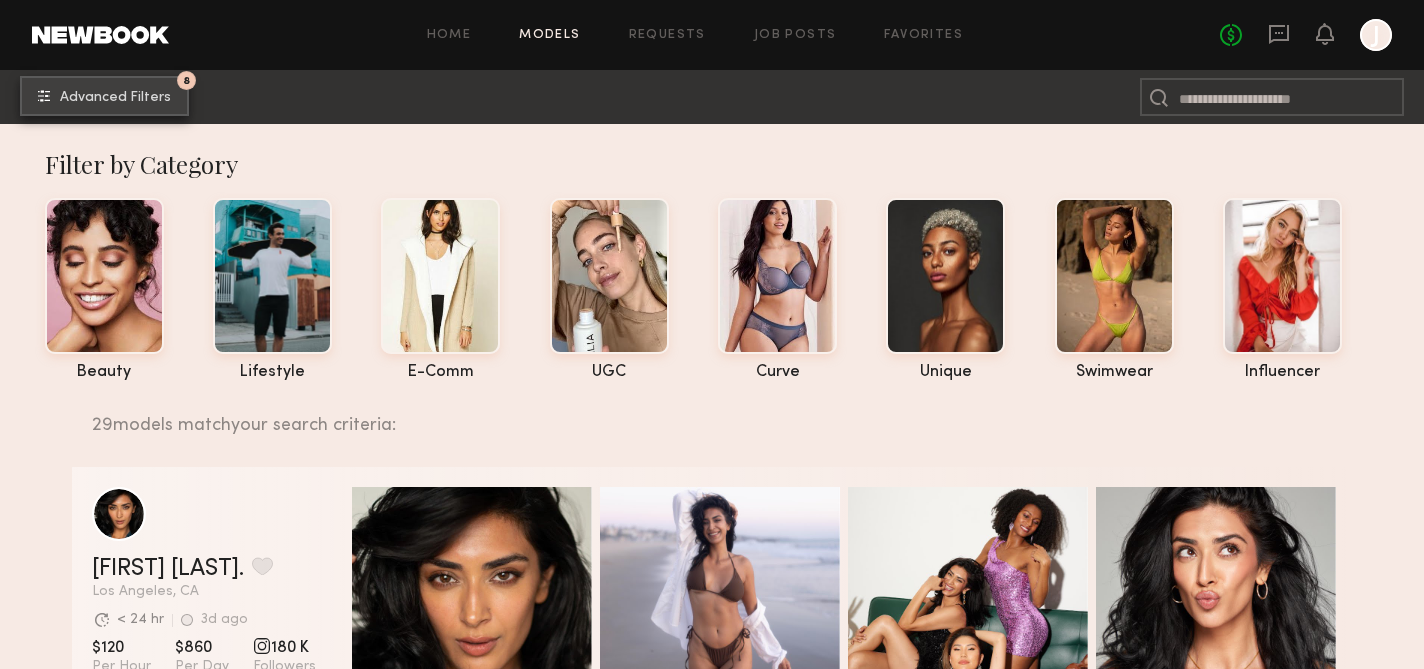click on "Advanced Filters" 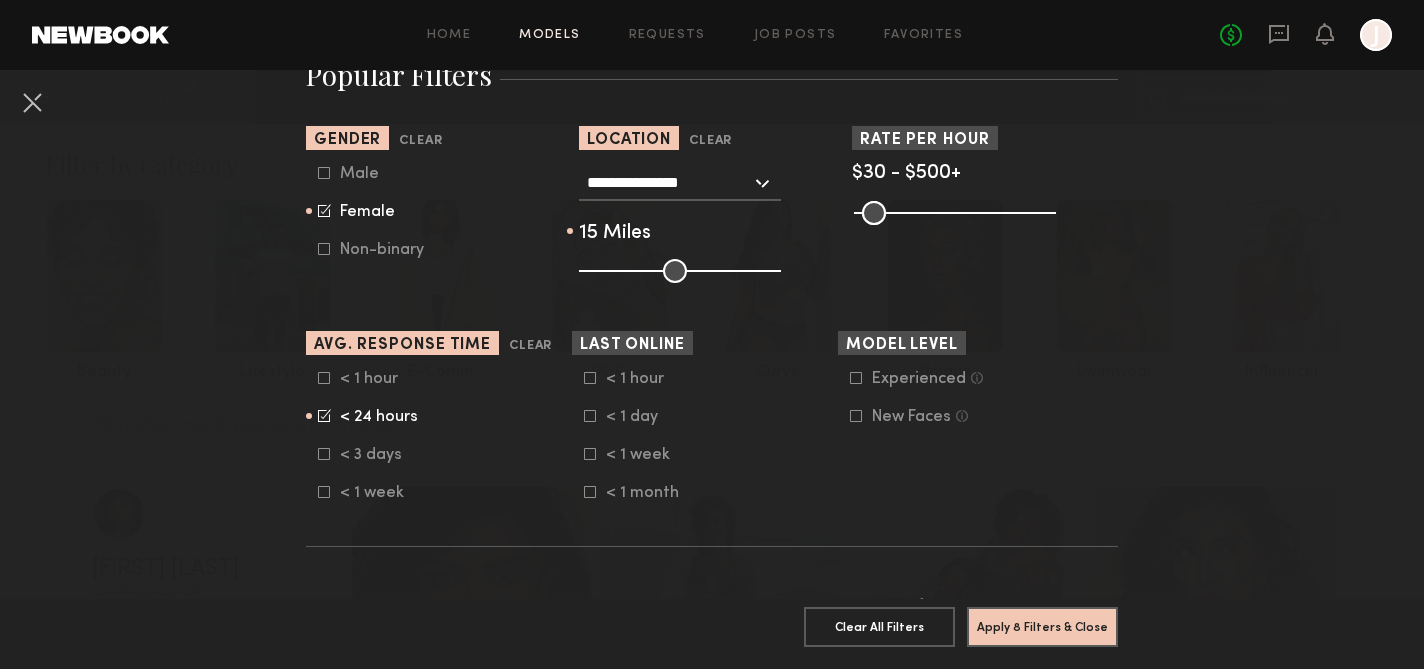 scroll, scrollTop: 402, scrollLeft: 0, axis: vertical 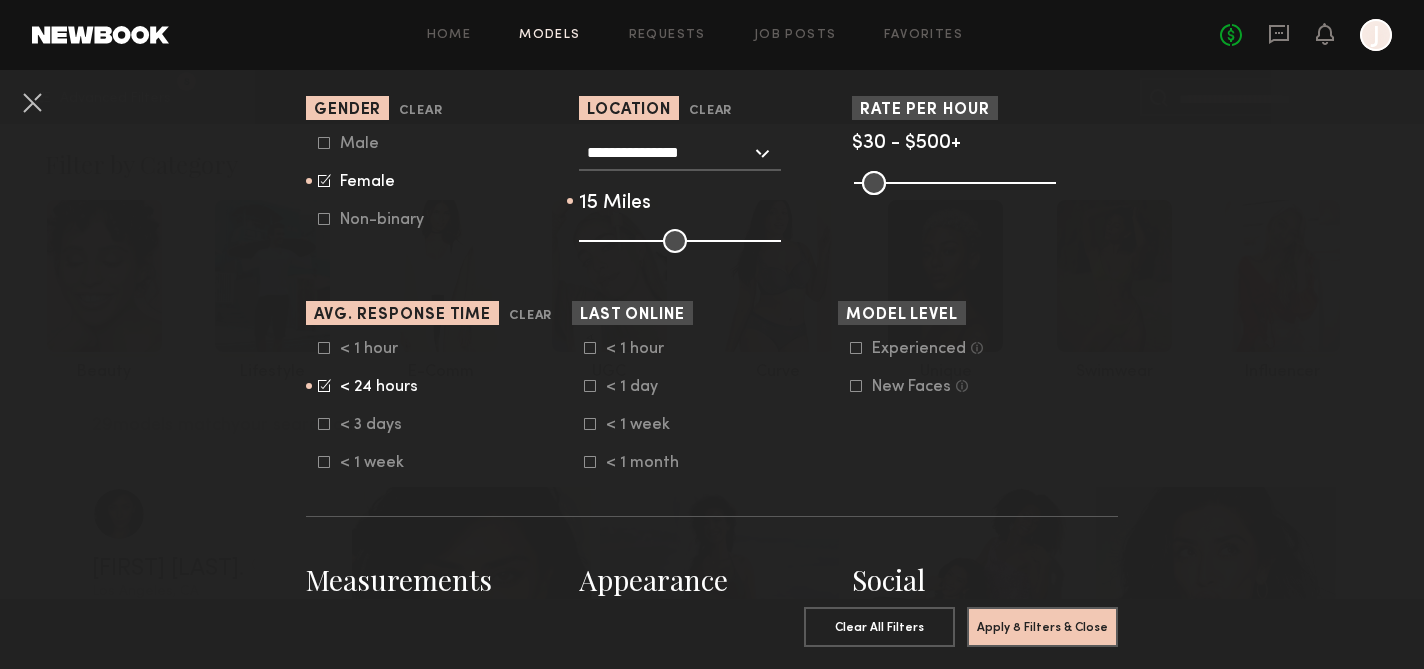 click on "< 1 hour   < 24 hours   < 3 days   < 1 week" 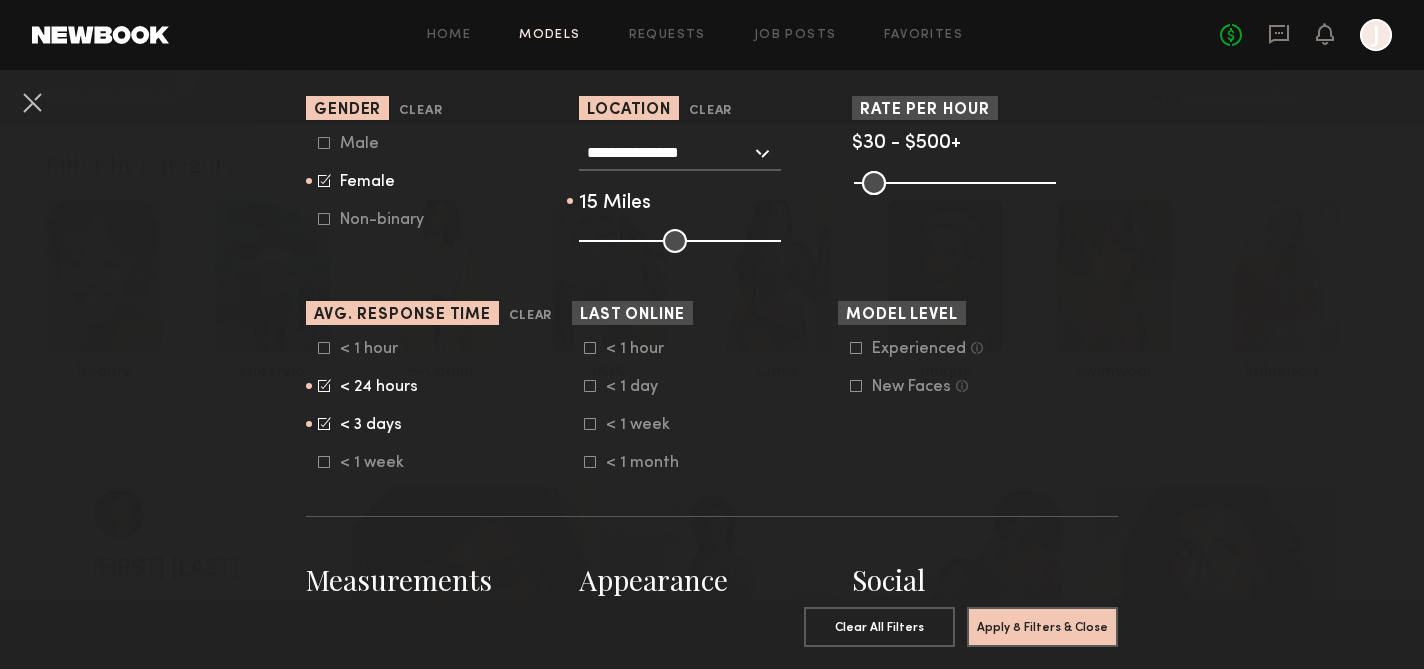 click 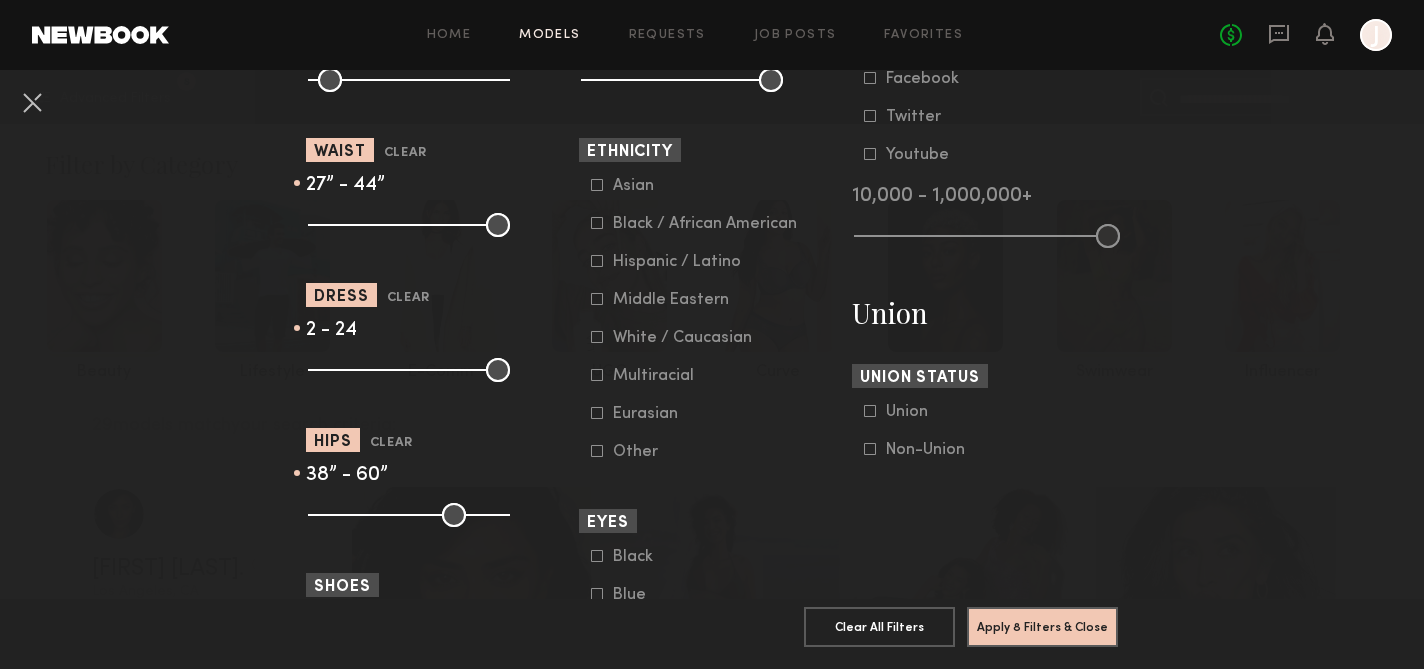 scroll, scrollTop: 1047, scrollLeft: 0, axis: vertical 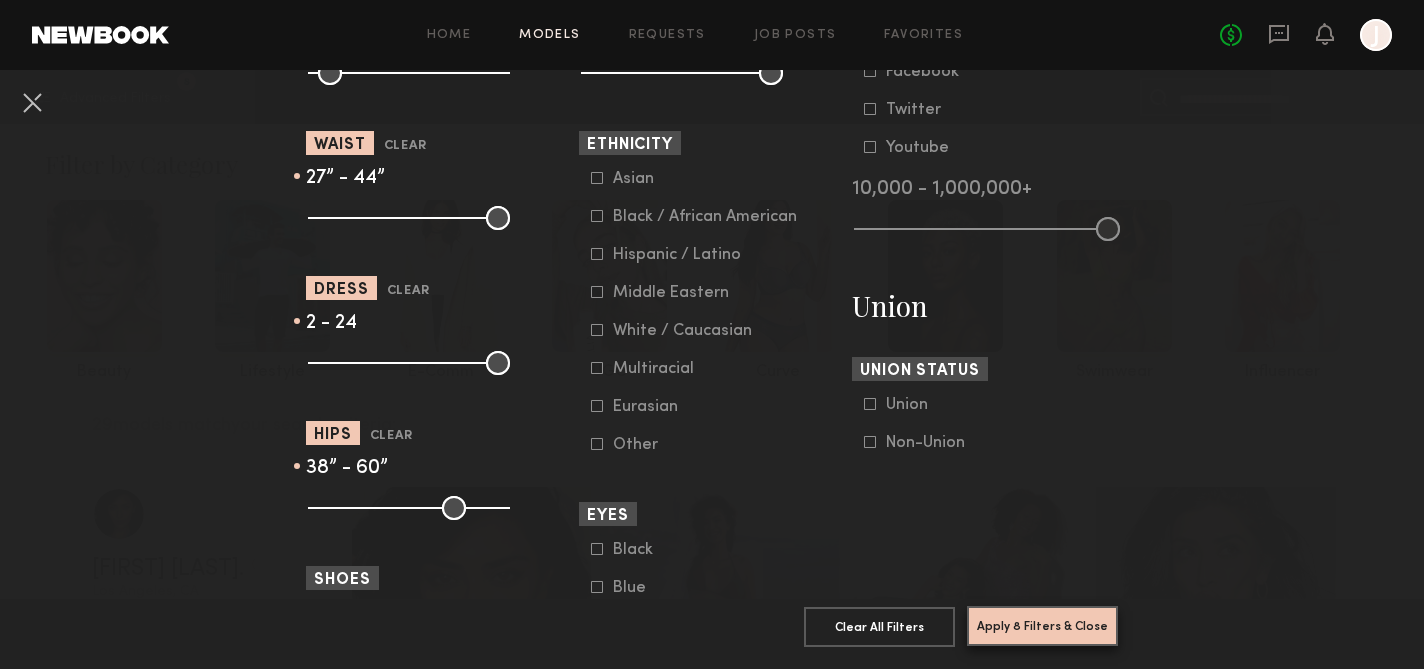 click on "Apply 8 Filters & Close" 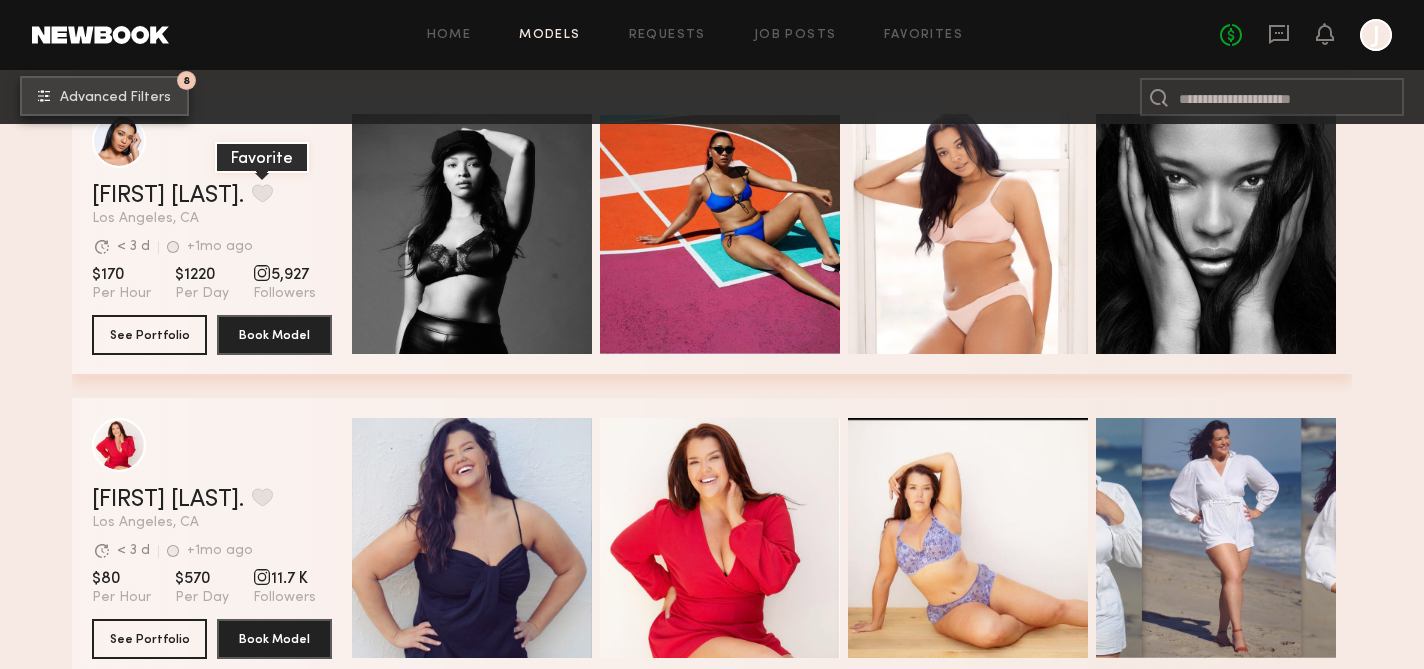 scroll, scrollTop: 2761, scrollLeft: 0, axis: vertical 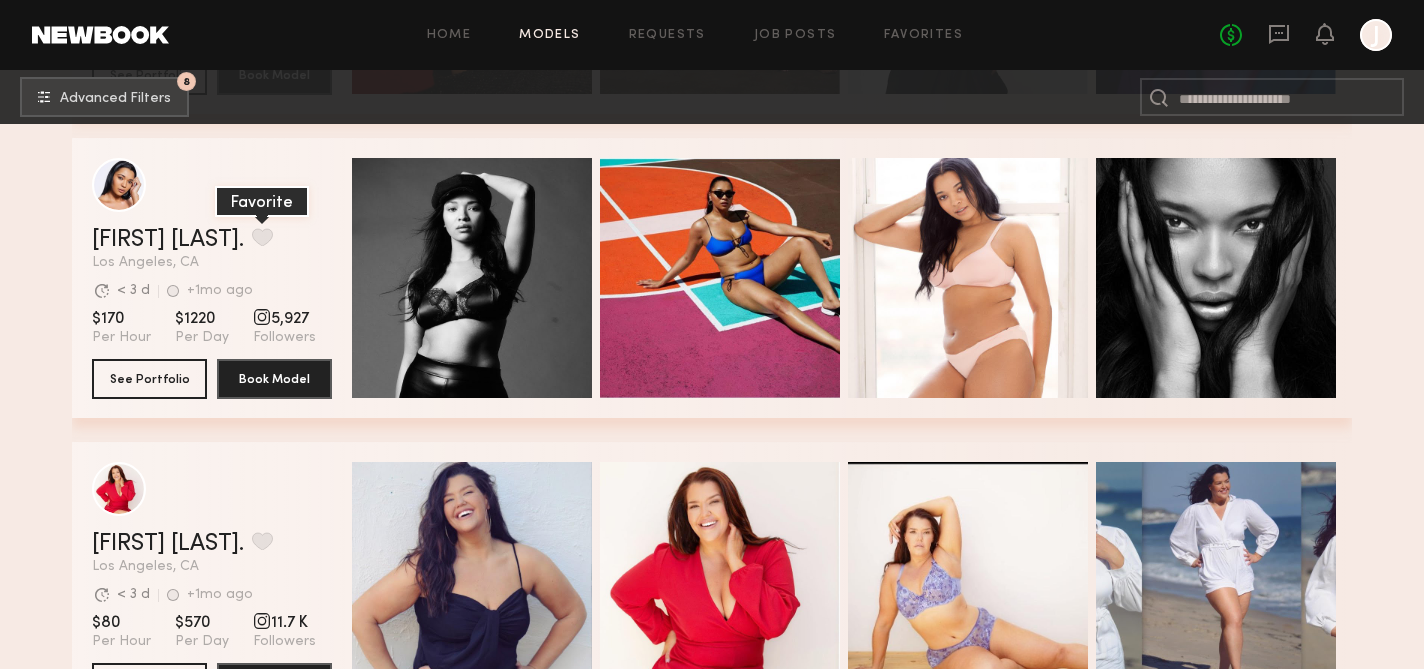 click 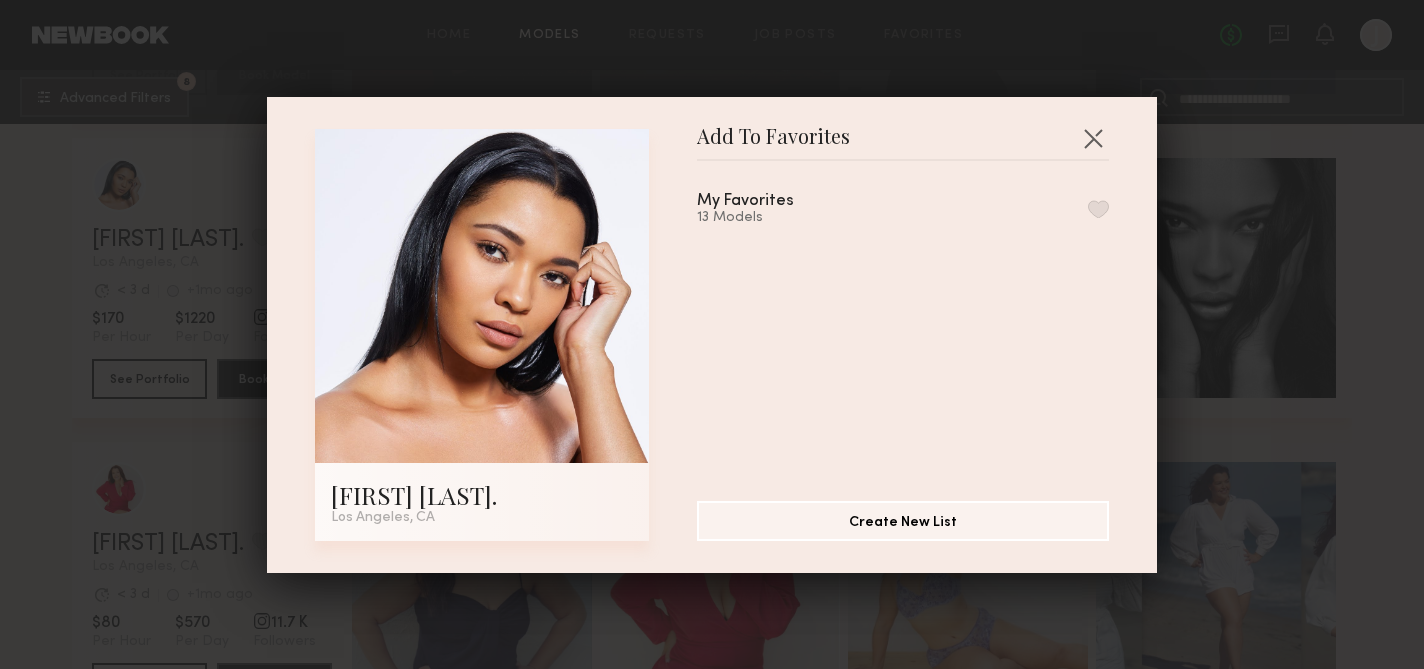 click at bounding box center (1098, 209) 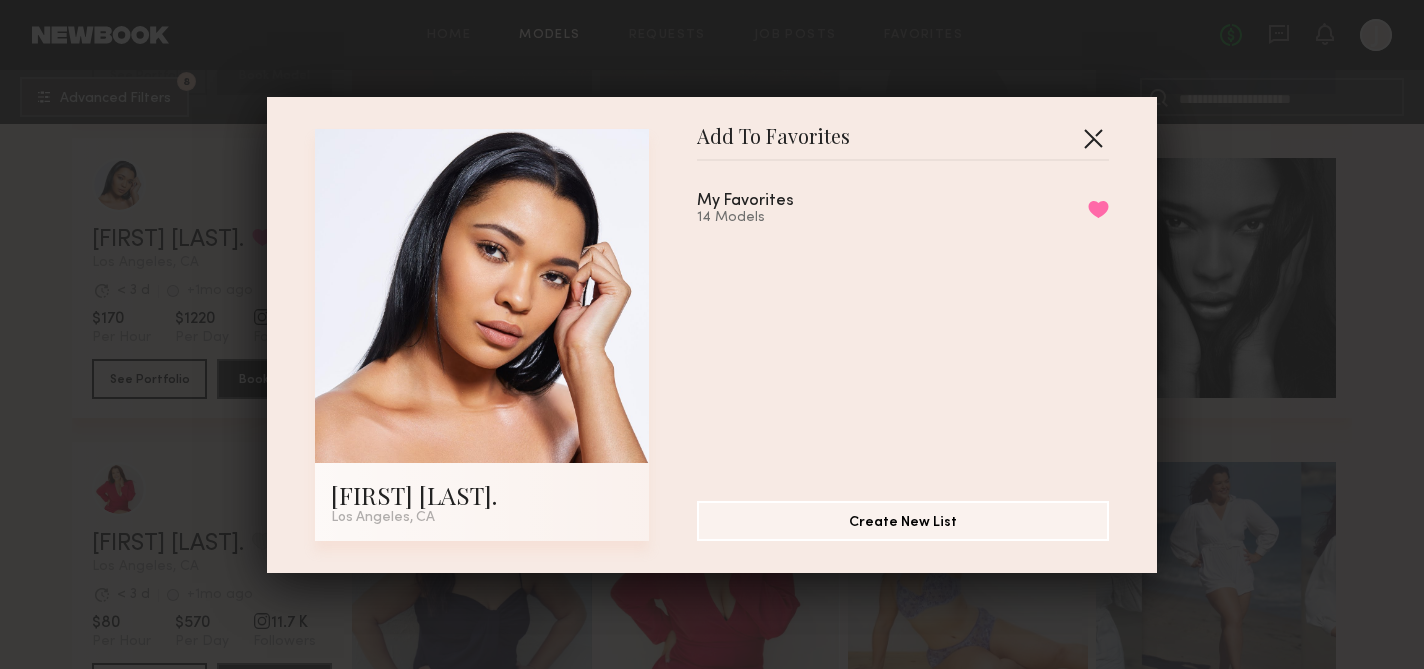 click at bounding box center (1093, 138) 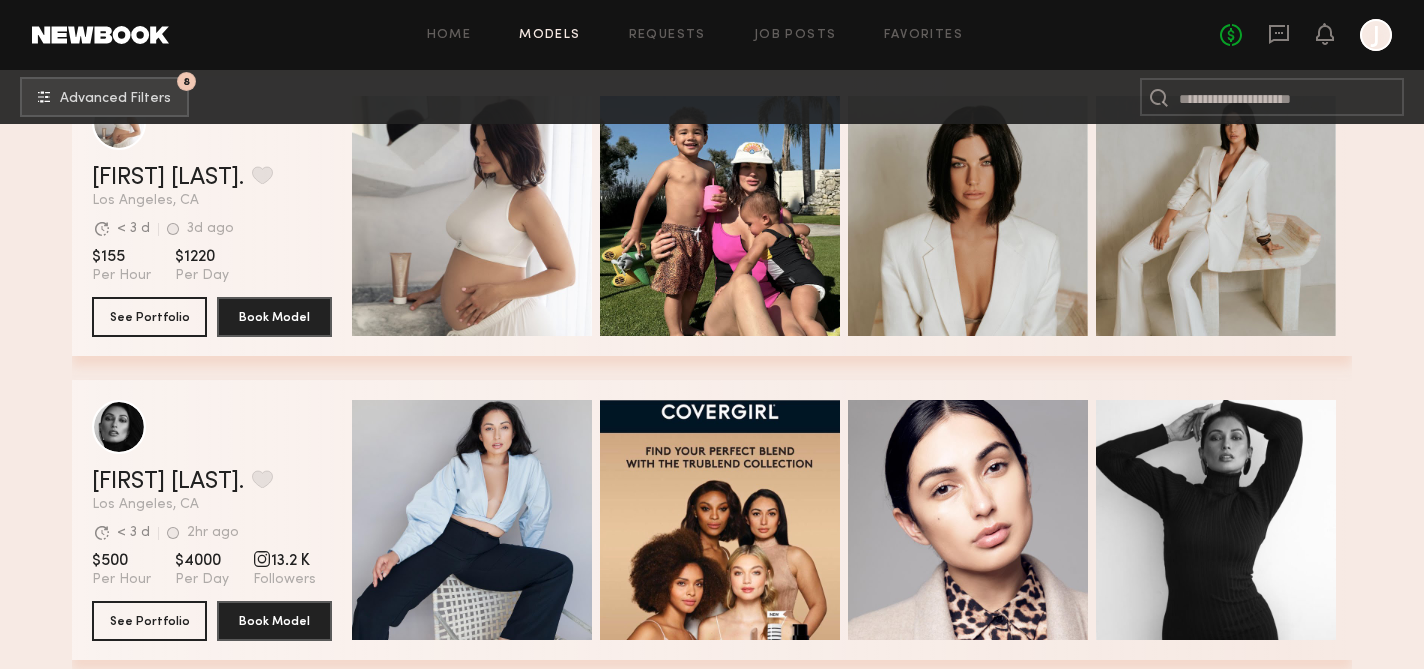 scroll, scrollTop: 1483, scrollLeft: 0, axis: vertical 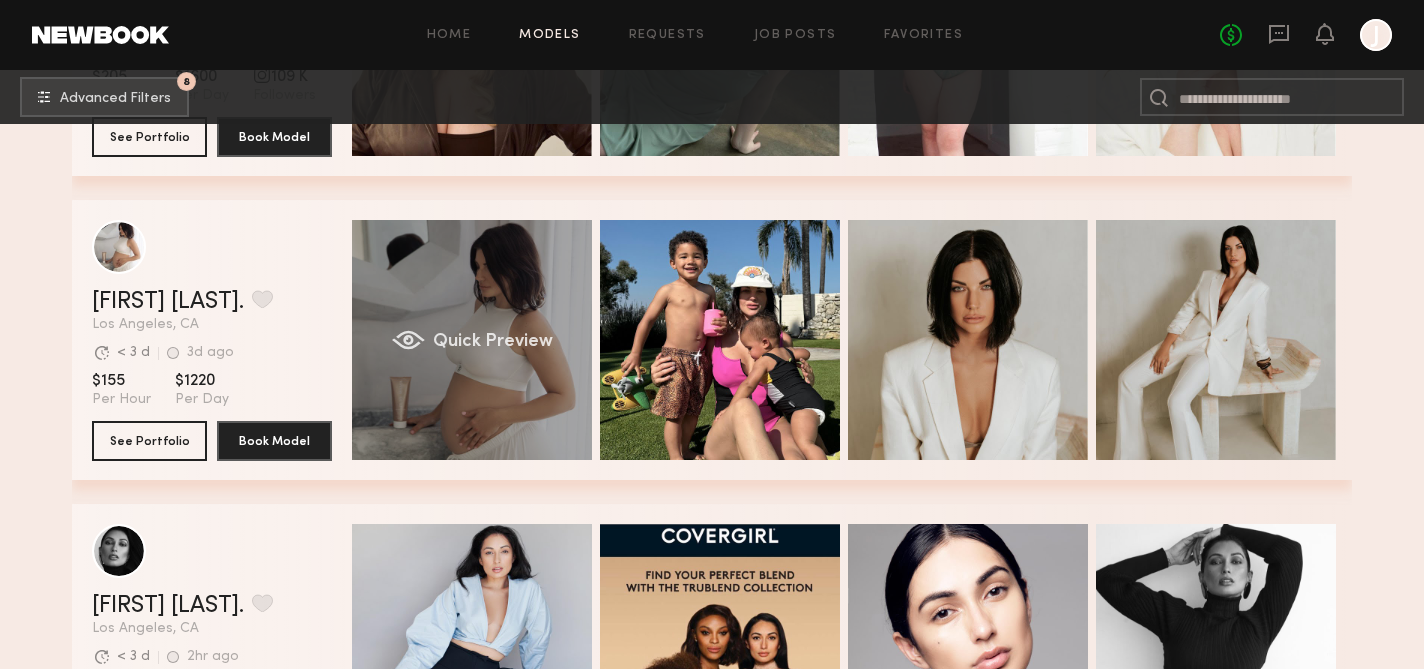 click on "Quick Preview" 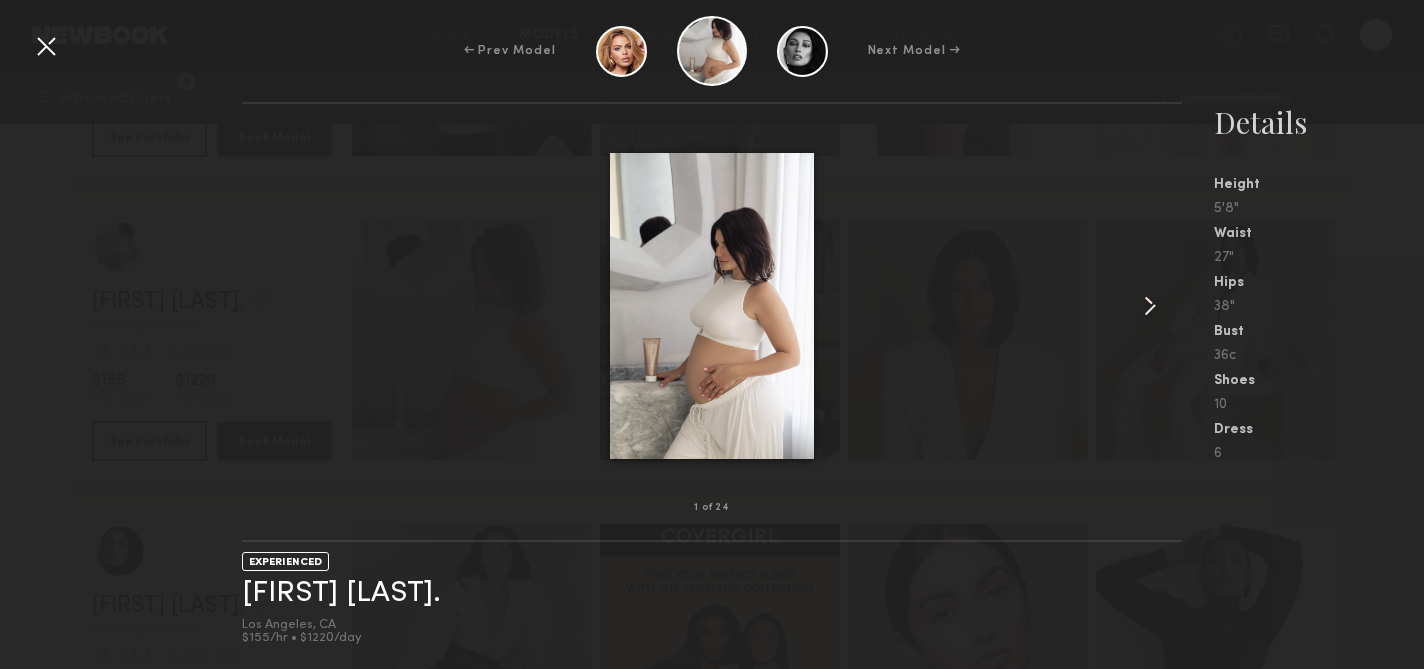 click at bounding box center [1150, 306] 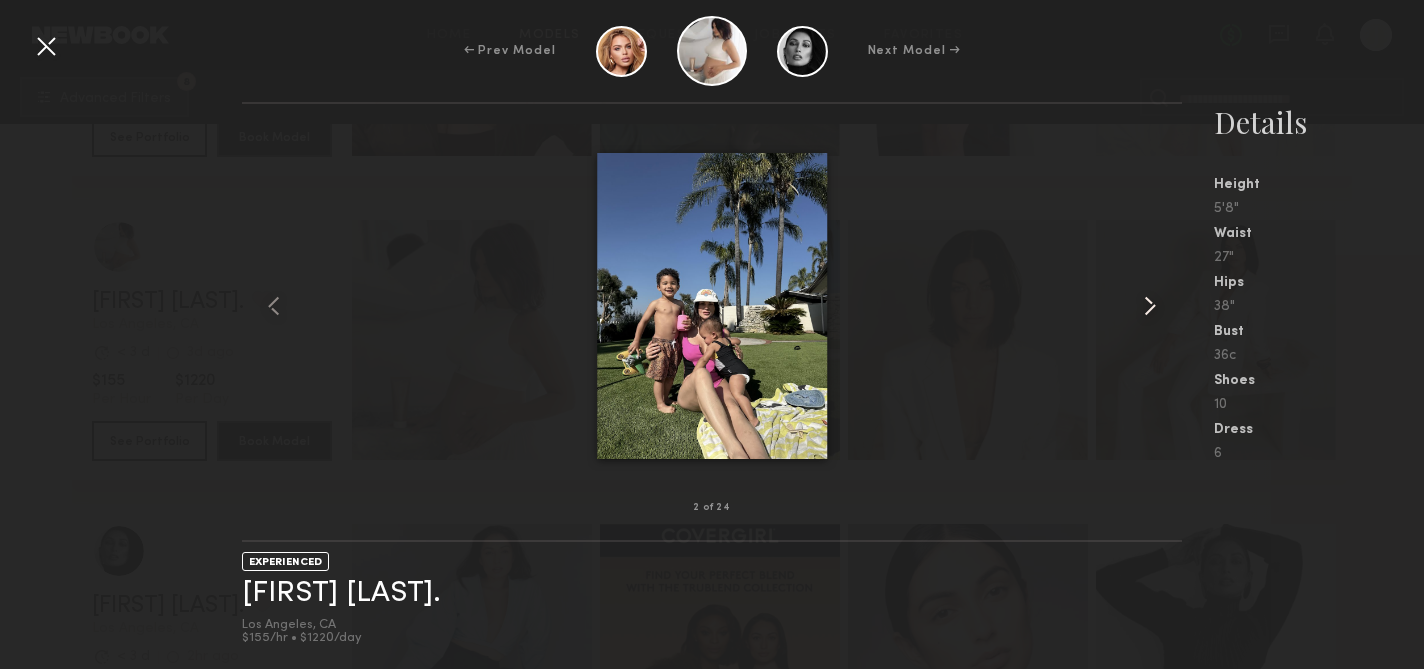 click at bounding box center (1150, 306) 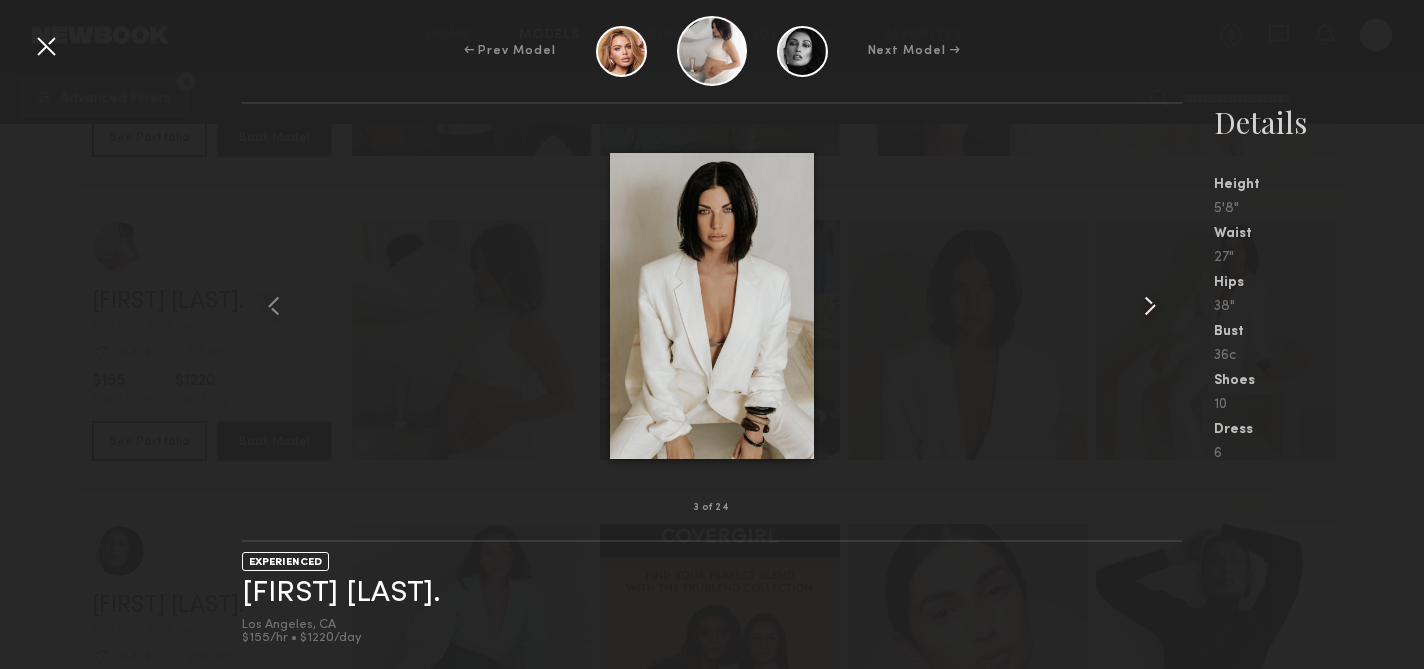 click at bounding box center (1150, 306) 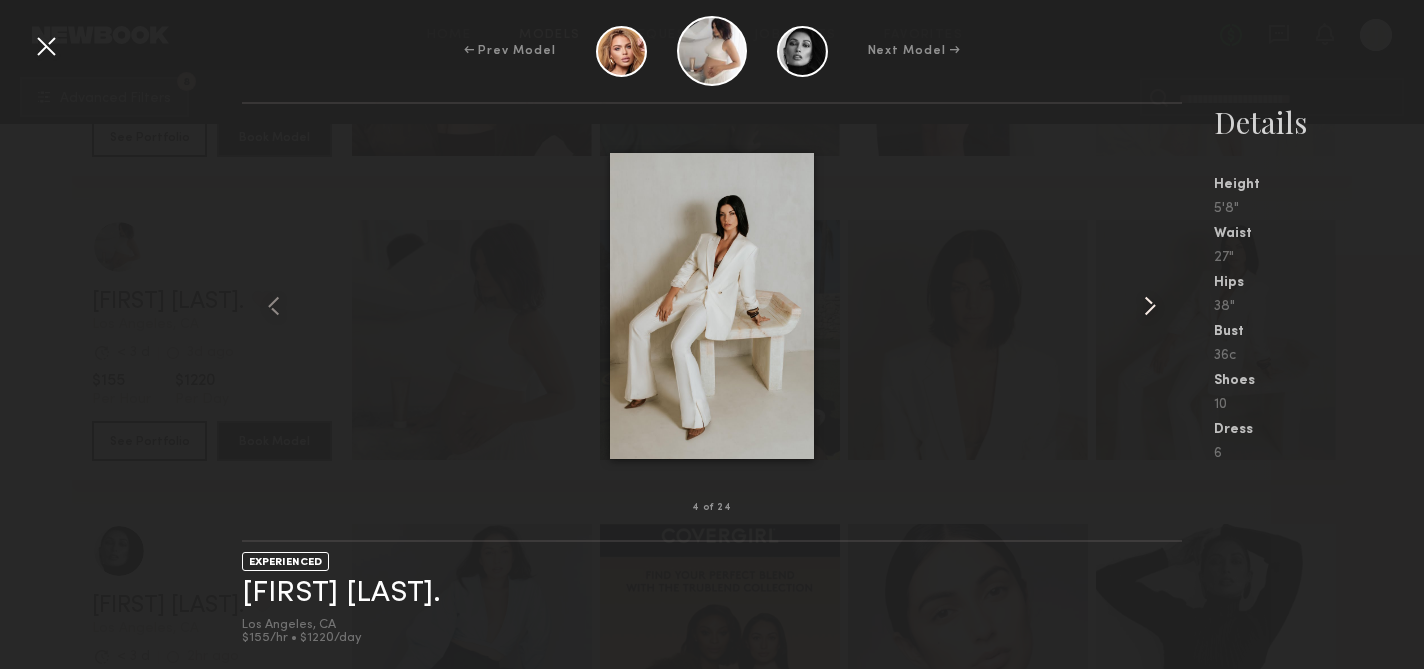 click at bounding box center [1150, 306] 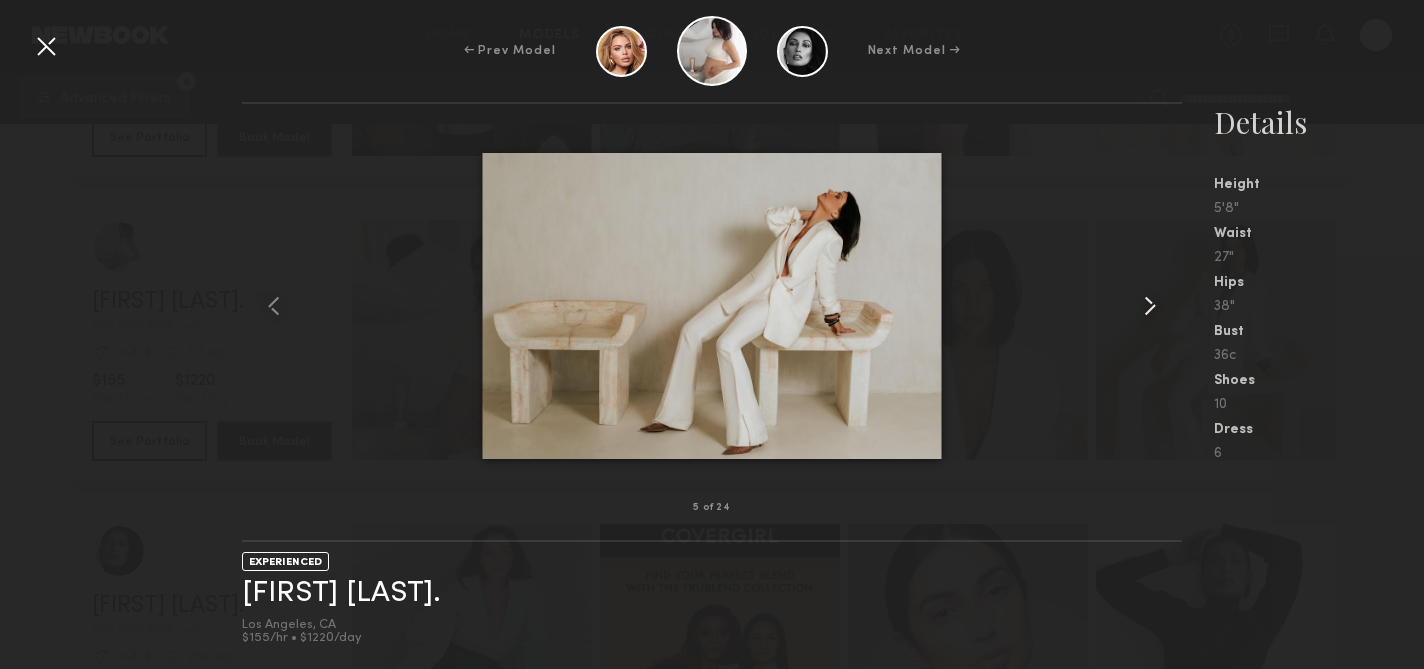 click at bounding box center [1150, 306] 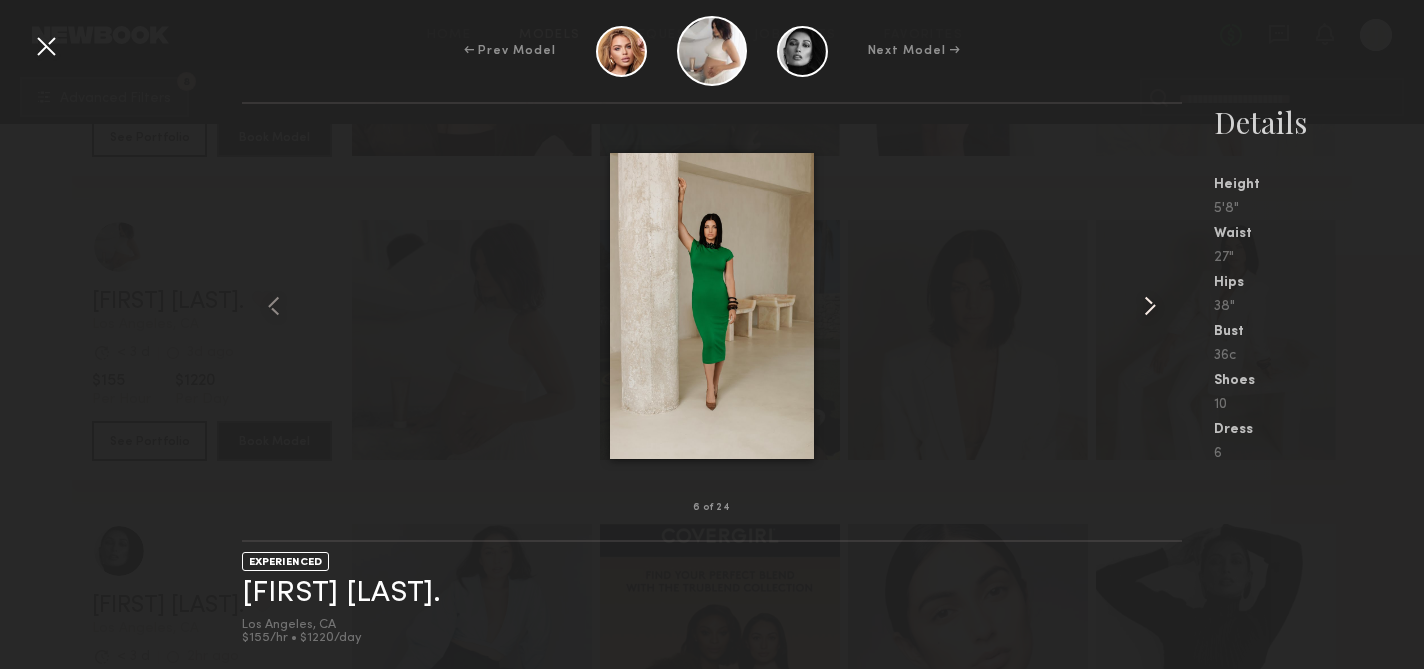 click at bounding box center (1150, 306) 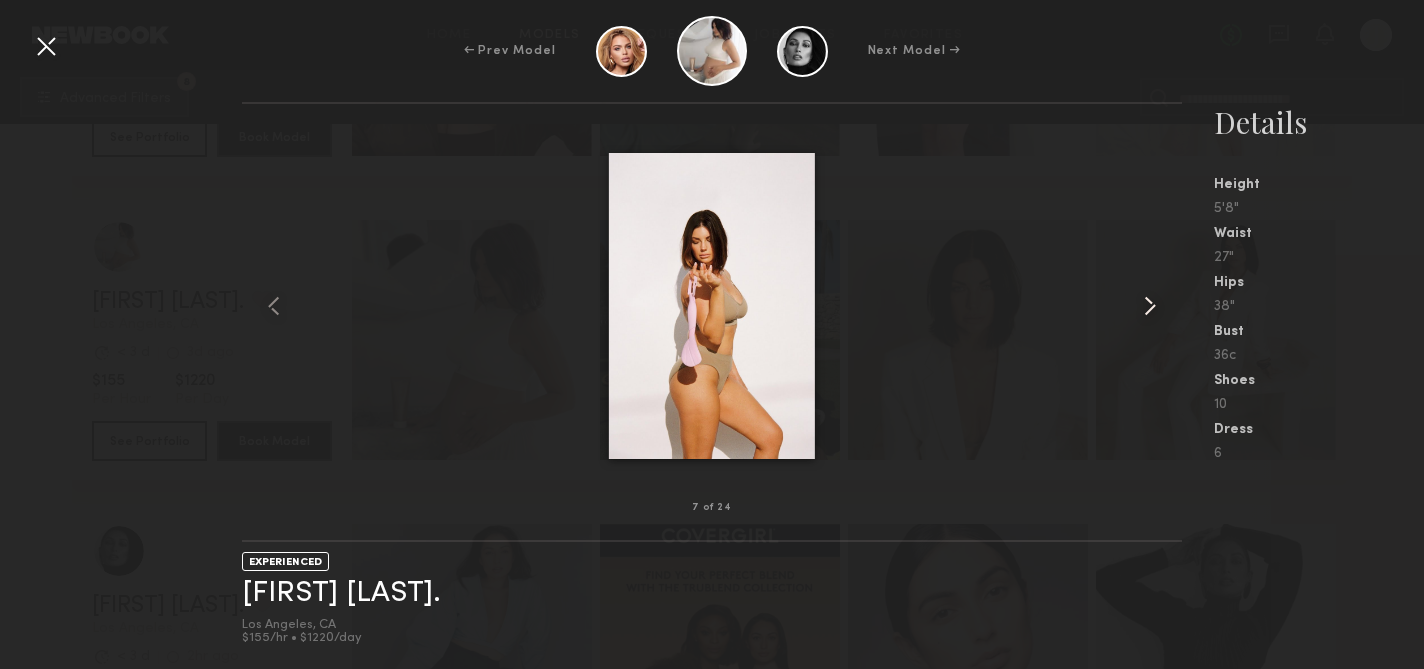click at bounding box center [1150, 306] 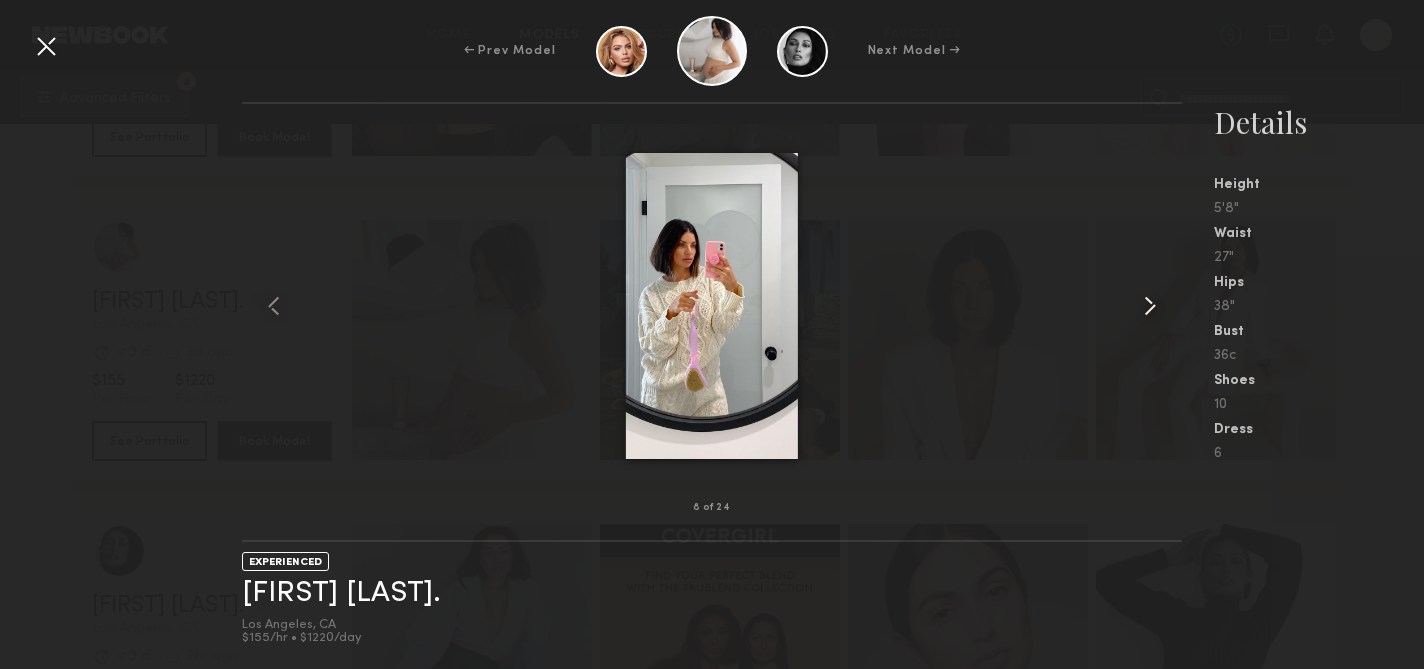click at bounding box center [1150, 306] 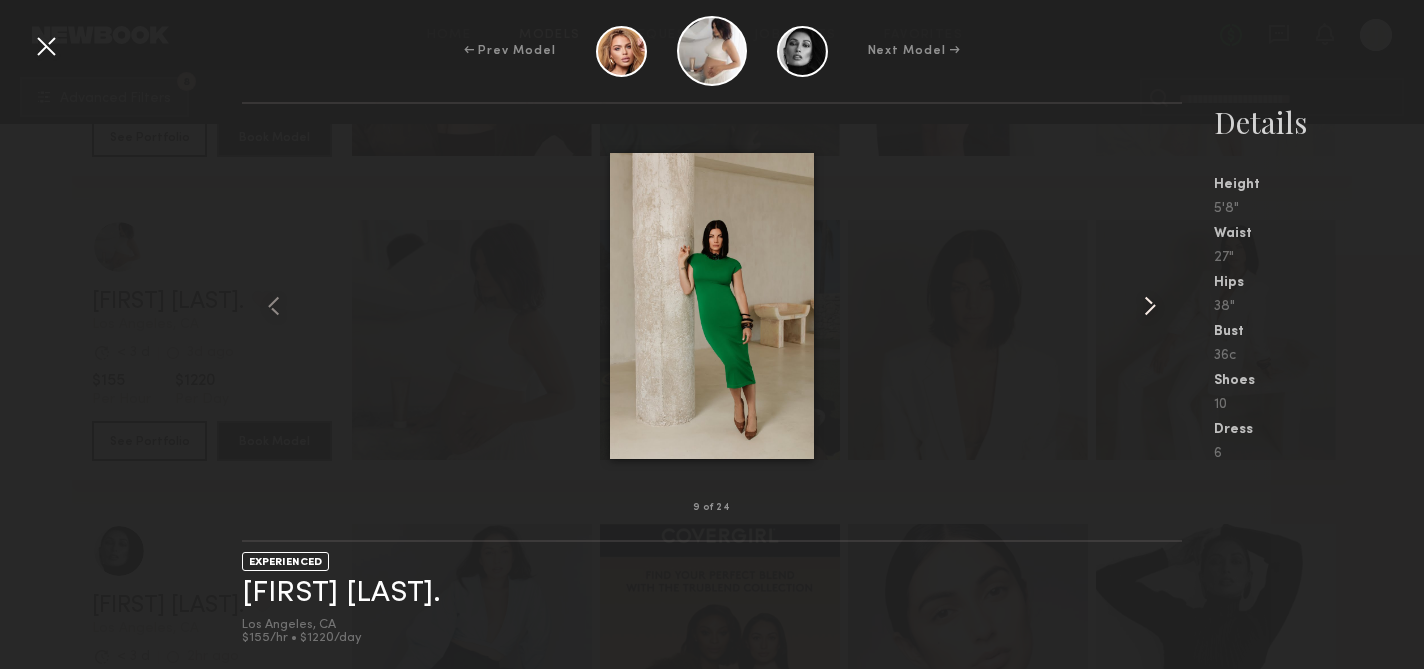 click at bounding box center [1150, 306] 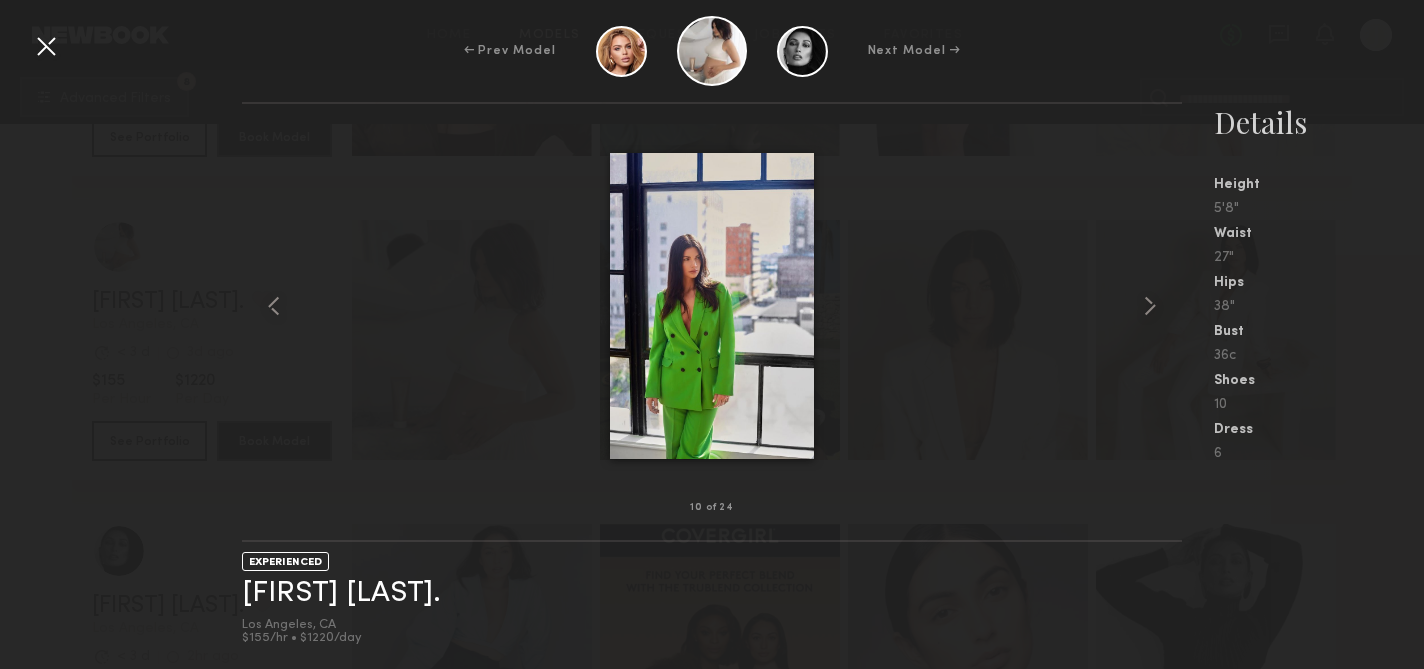 click on "← Prev Model   Next Model →" at bounding box center [712, 51] 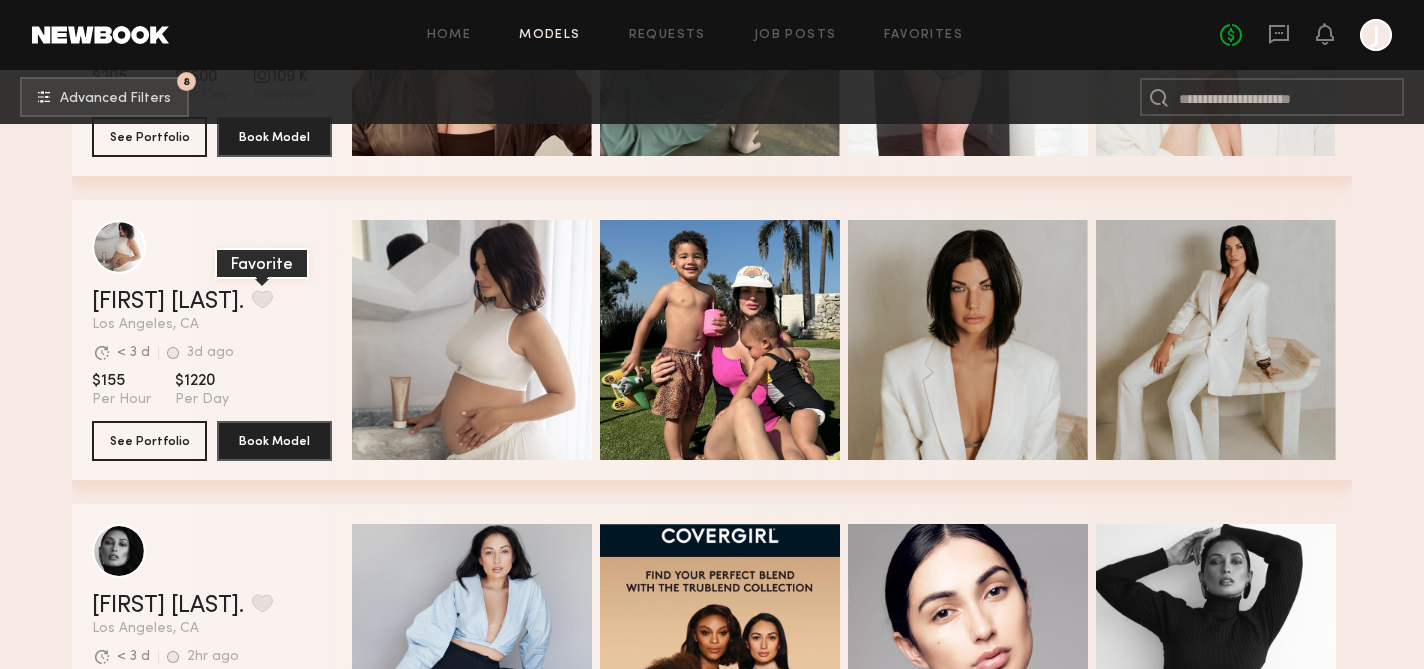 click 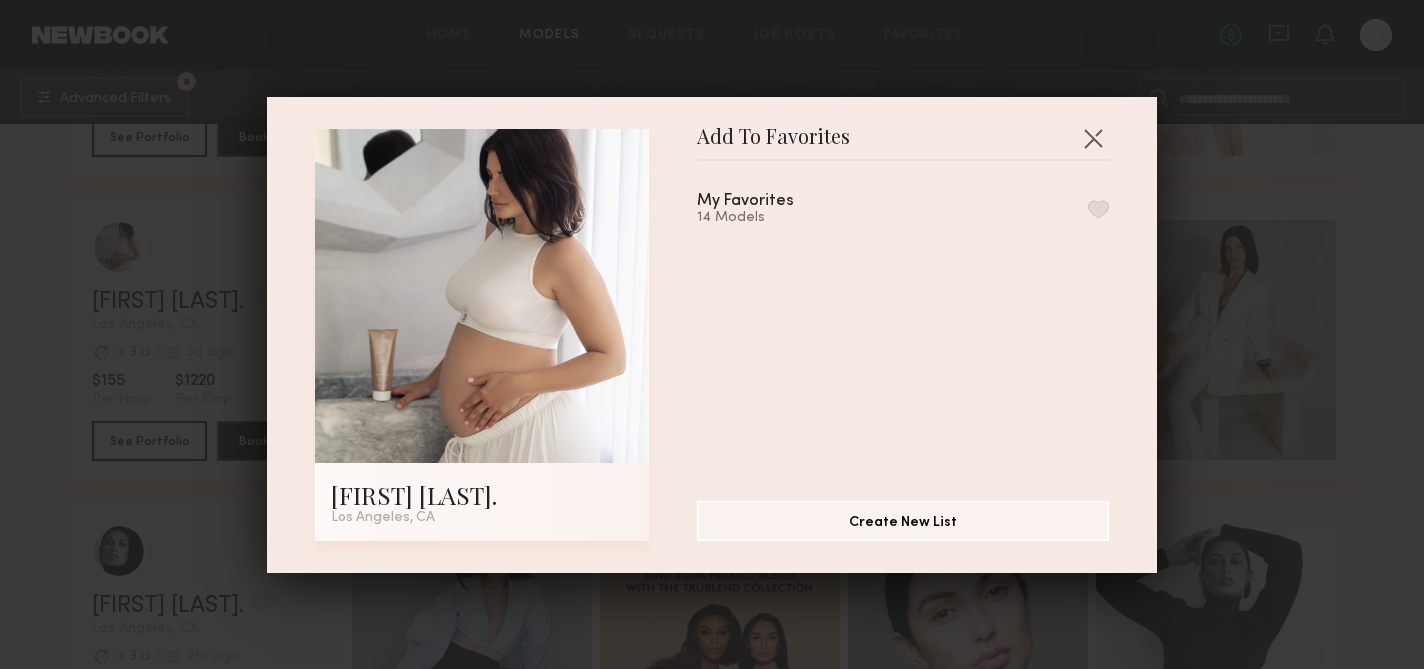 click at bounding box center [1098, 209] 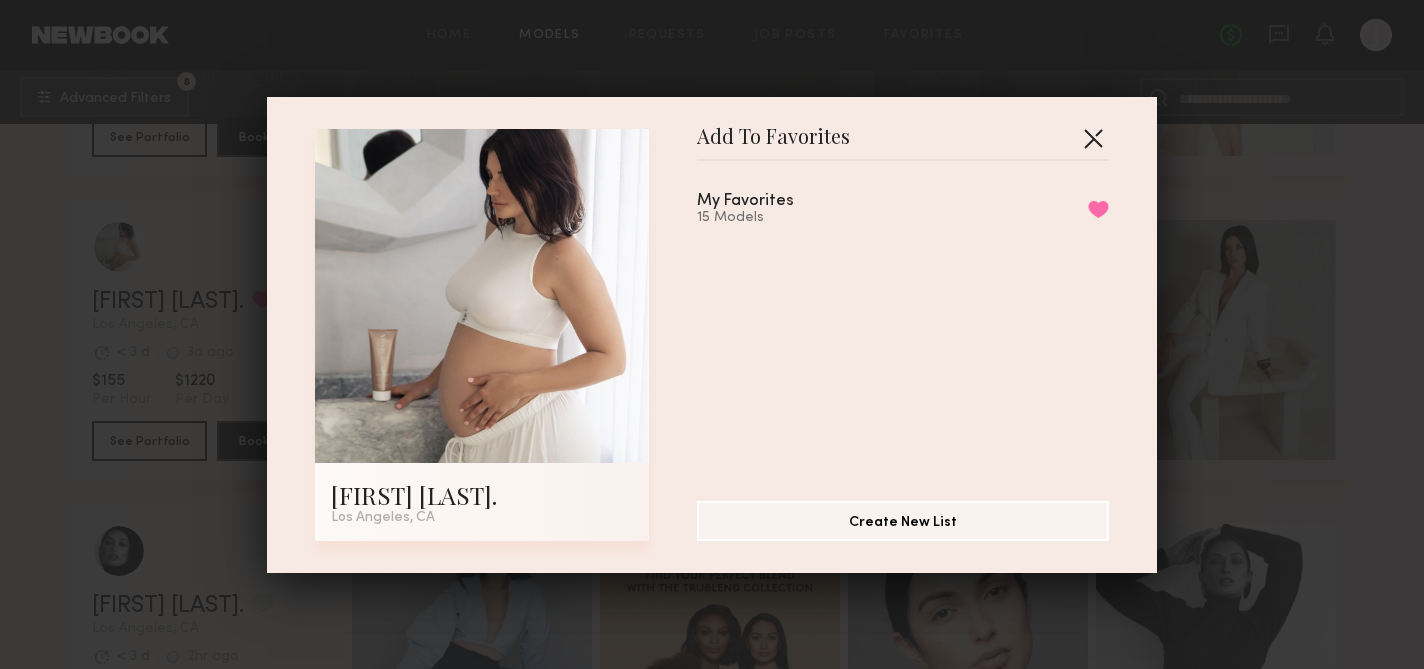 click at bounding box center (1093, 138) 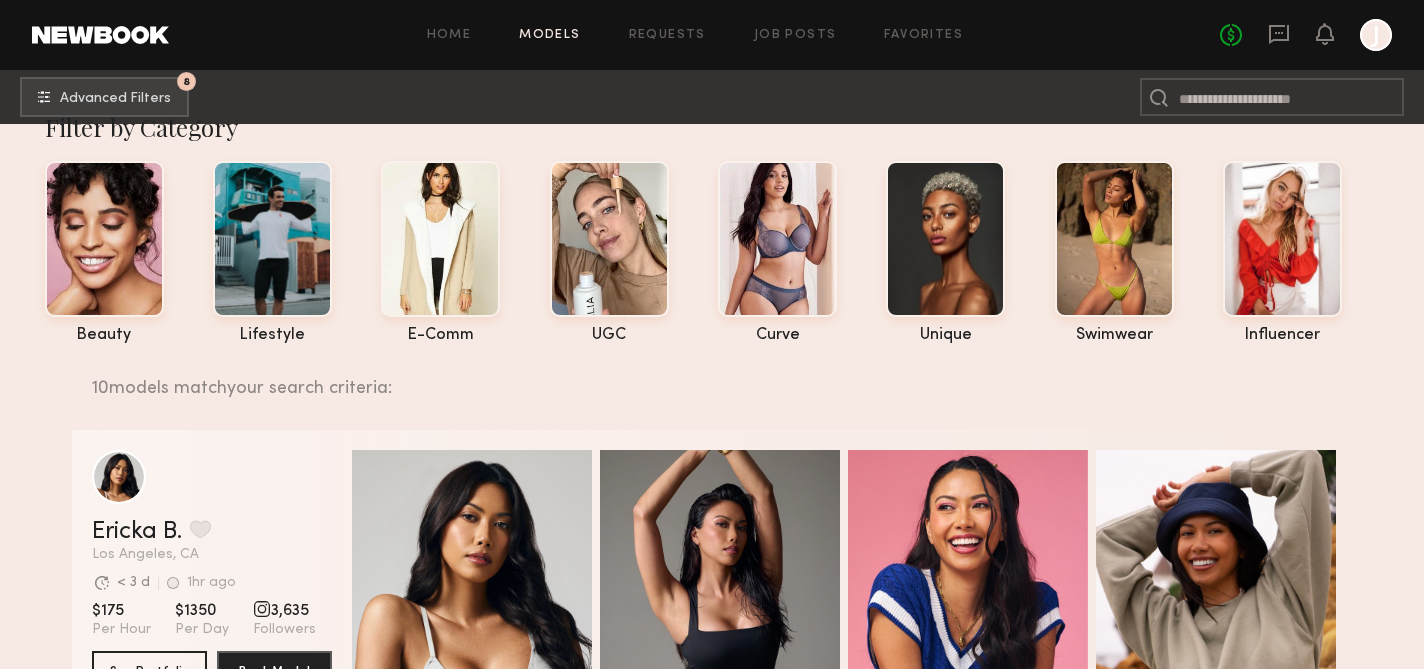 scroll, scrollTop: 0, scrollLeft: 0, axis: both 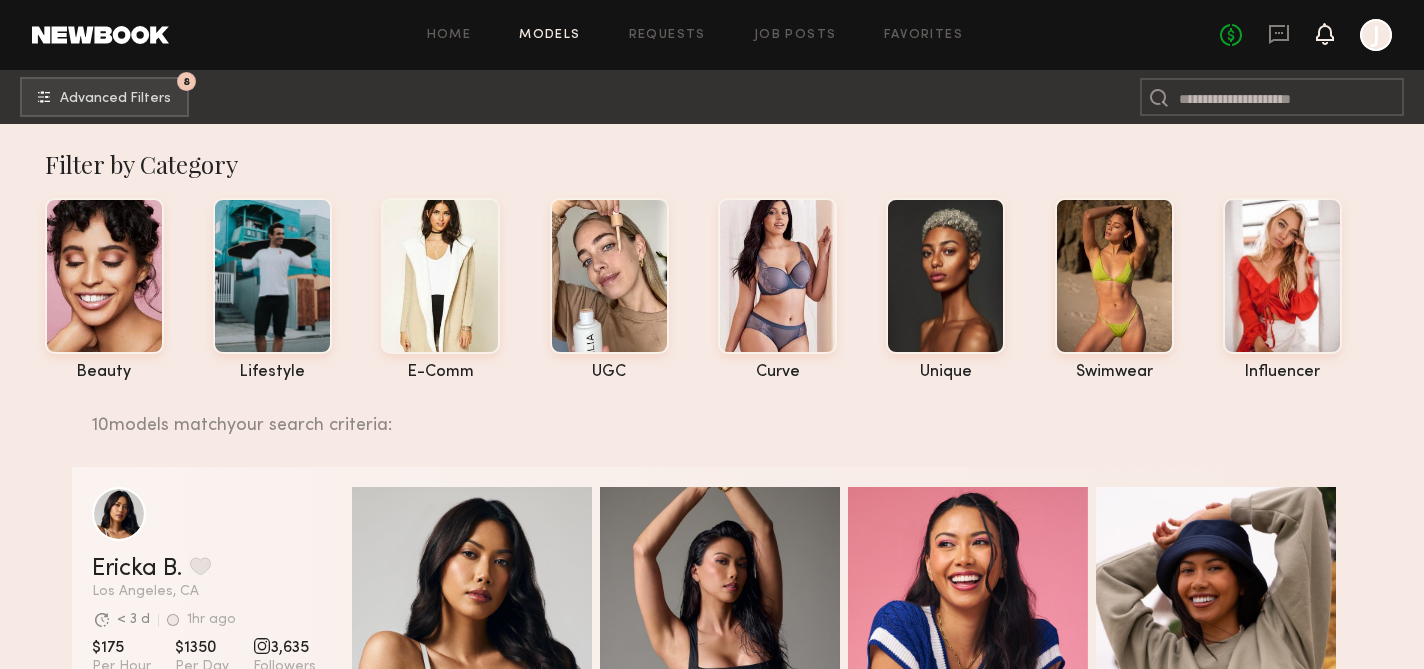 click 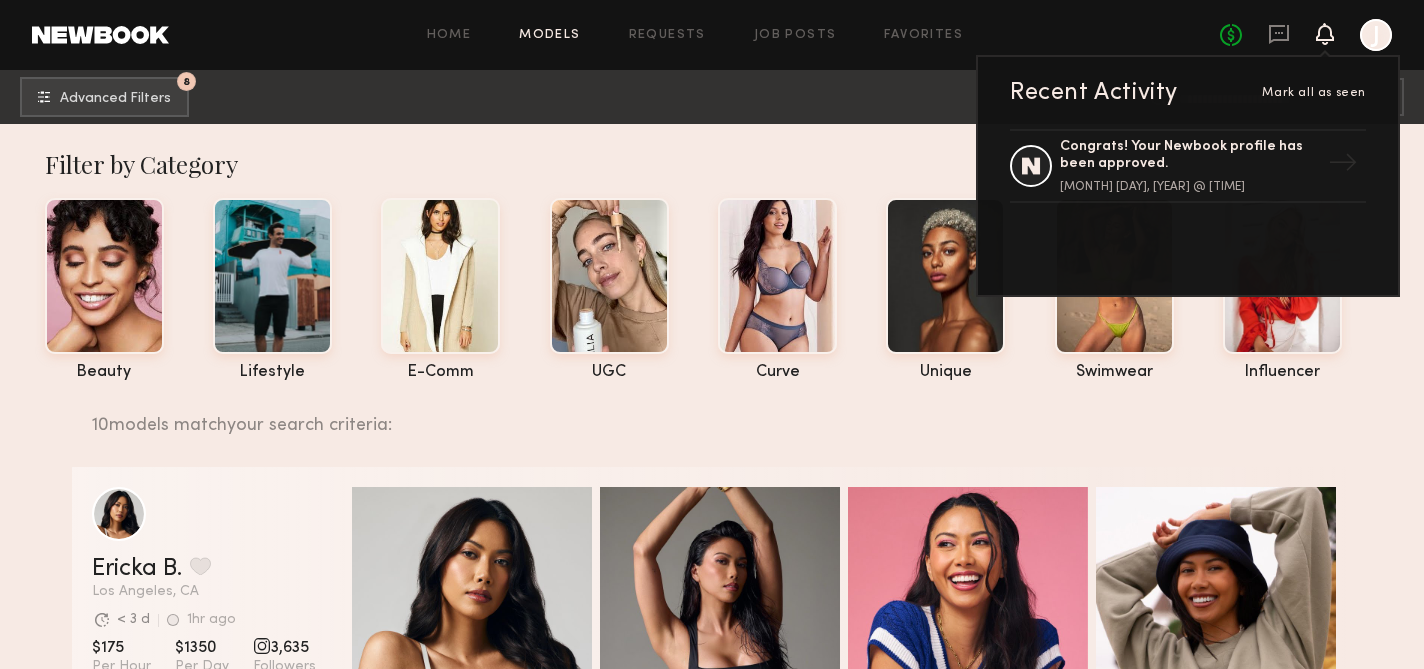 click on "8 Advanced Filters 8" 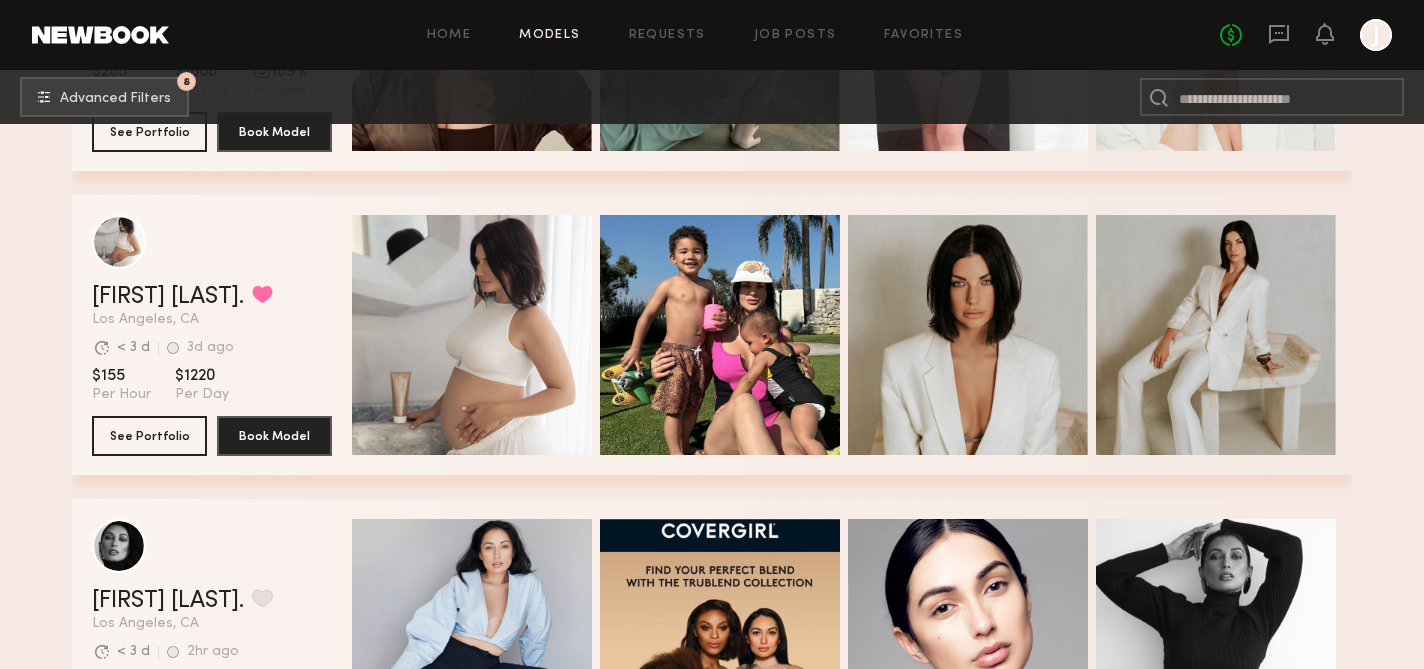 scroll, scrollTop: 1183, scrollLeft: 0, axis: vertical 